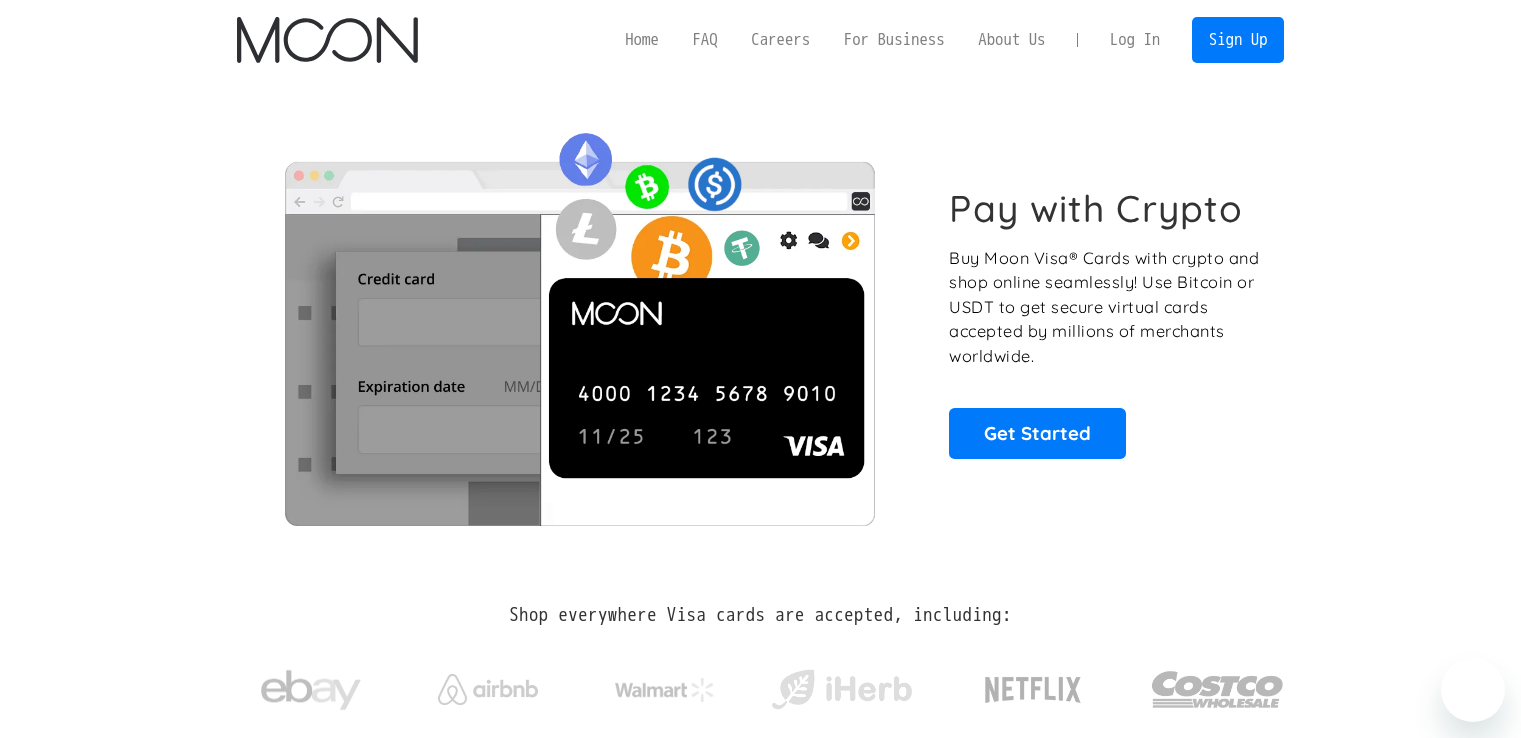 scroll, scrollTop: 0, scrollLeft: 0, axis: both 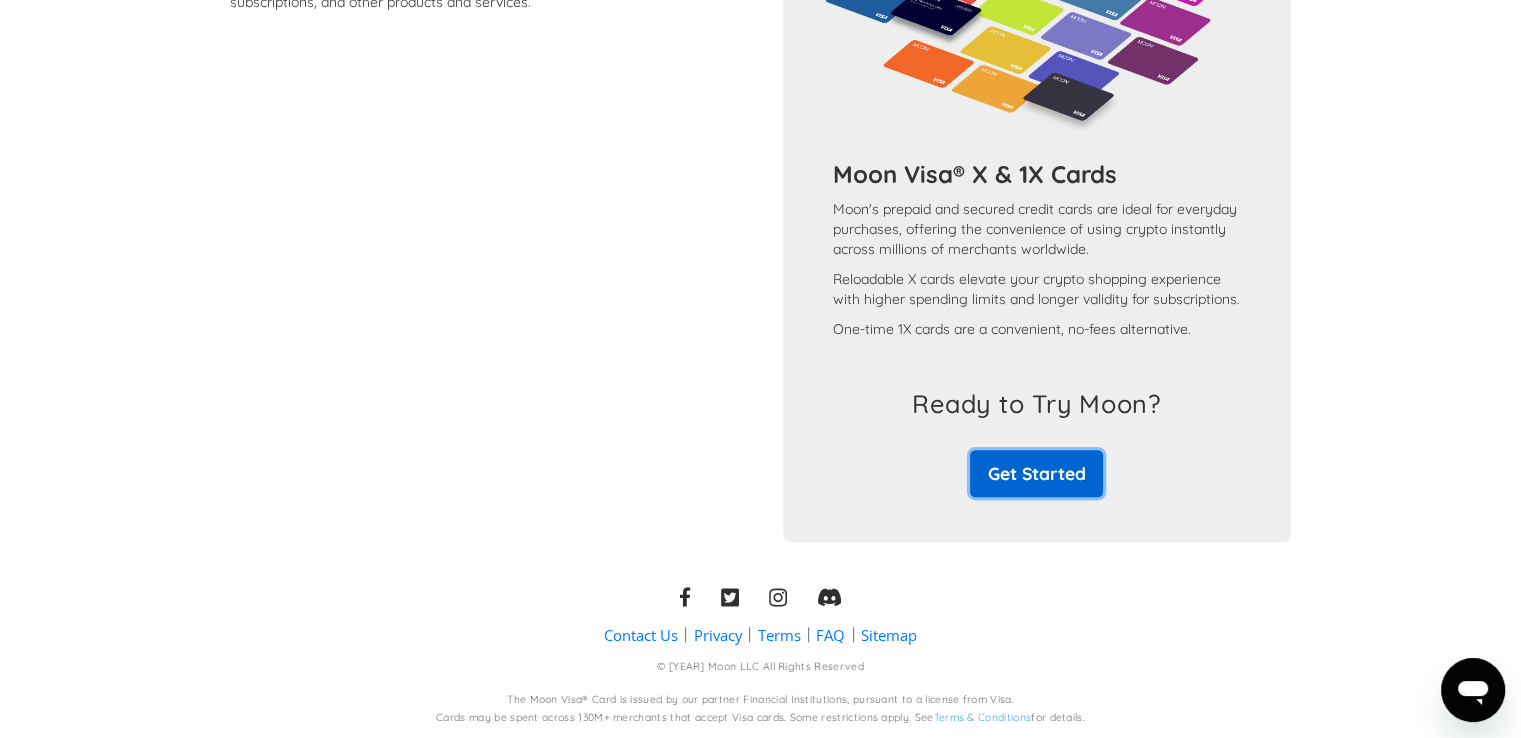 click on "Get Started" at bounding box center [1036, 473] 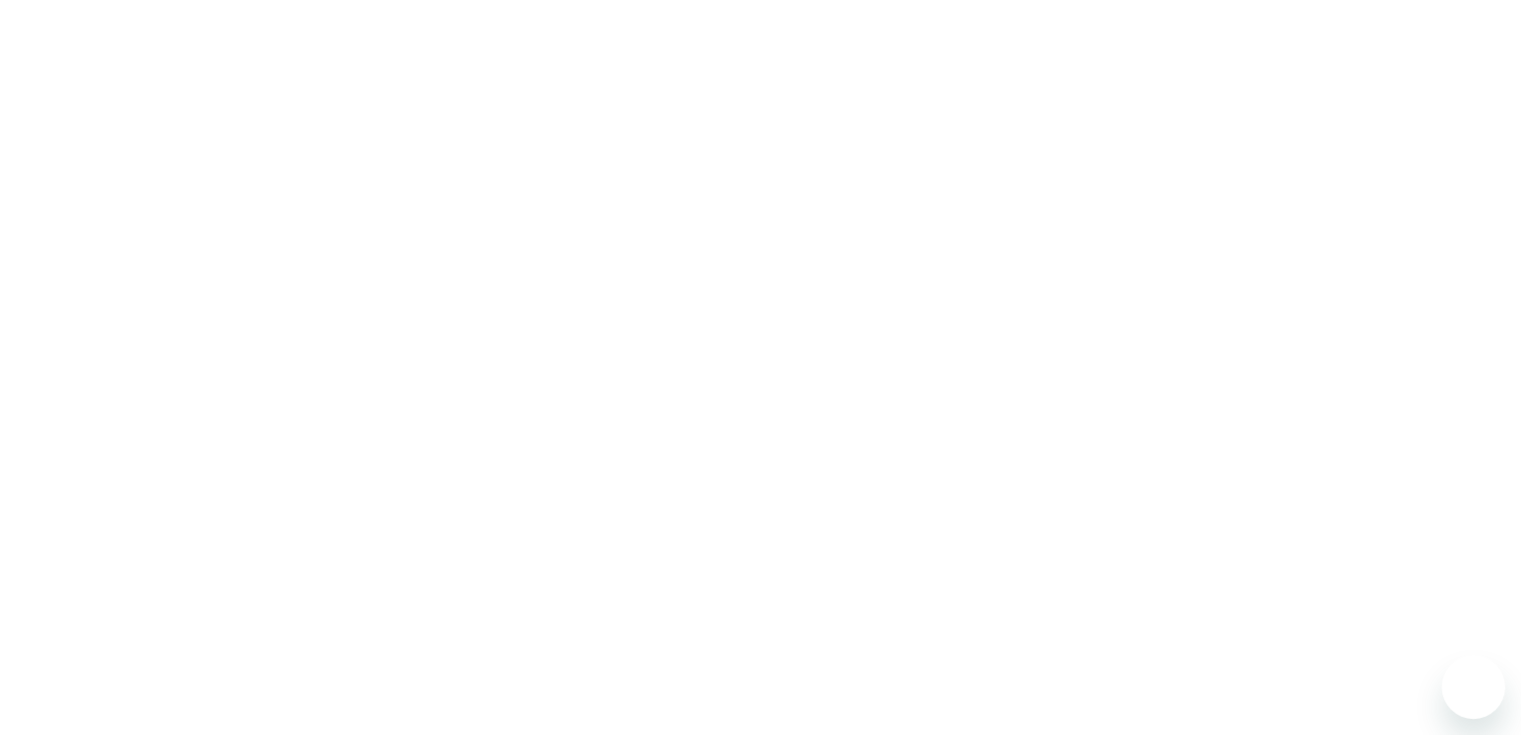 scroll, scrollTop: 0, scrollLeft: 0, axis: both 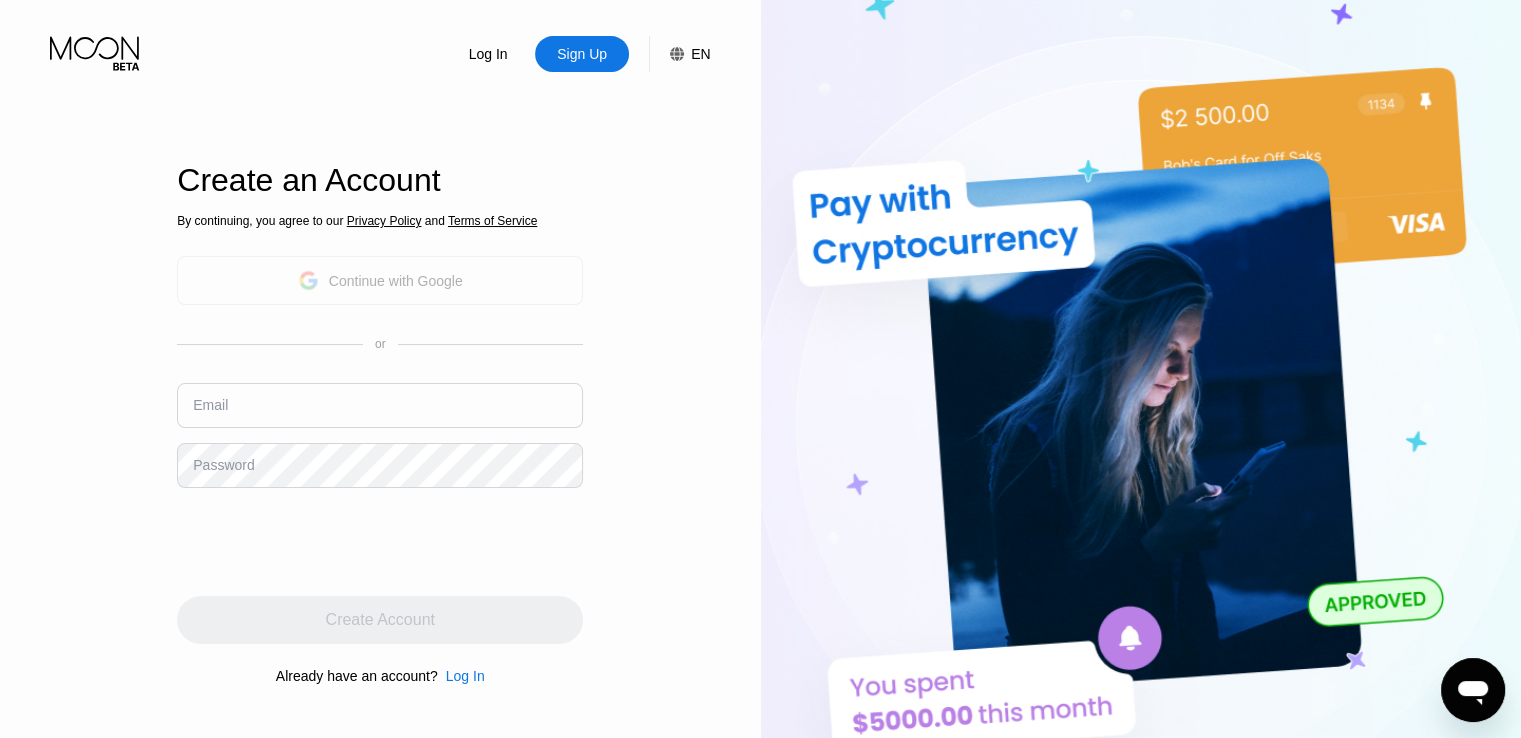 click on "Continue with Google" at bounding box center (396, 281) 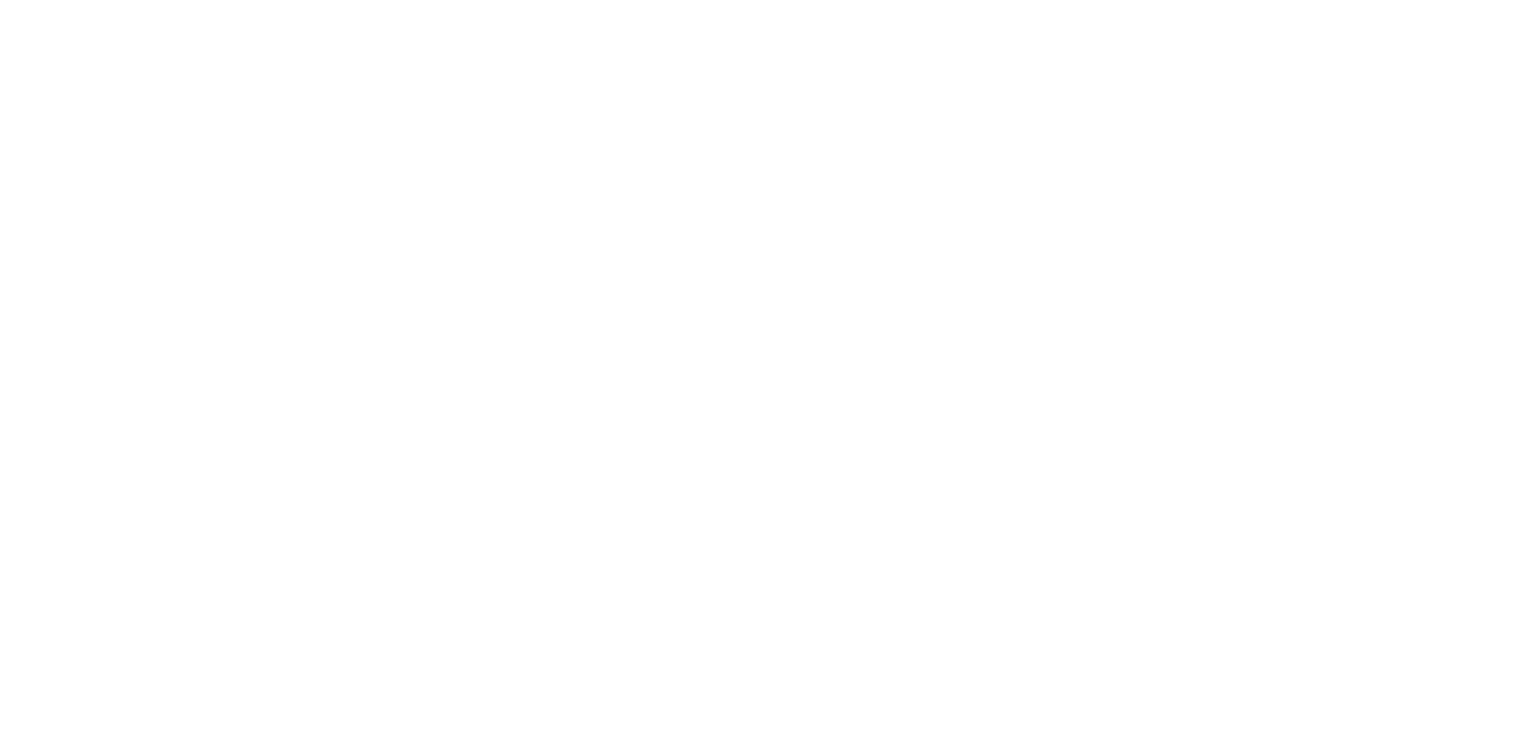 scroll, scrollTop: 0, scrollLeft: 0, axis: both 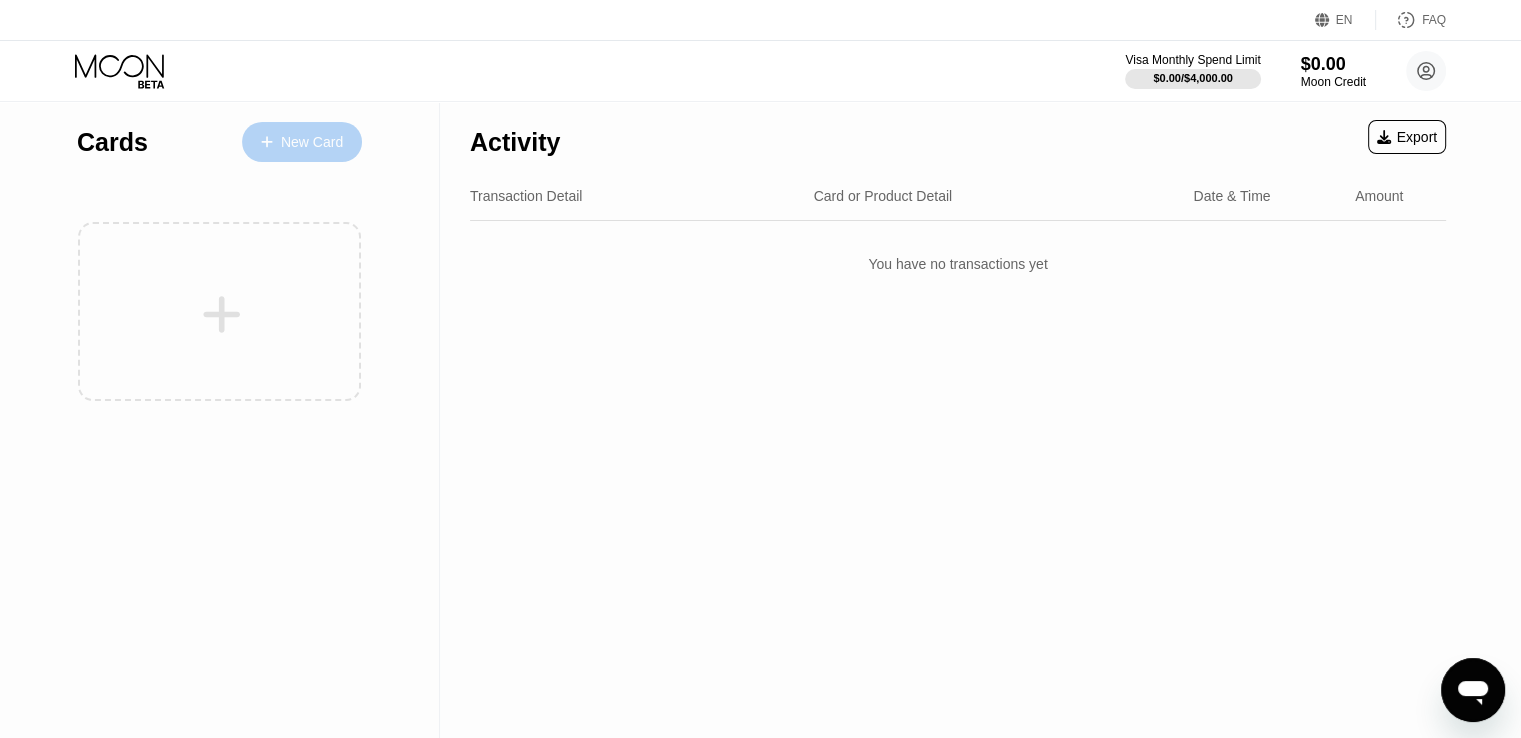 click on "New Card" at bounding box center [302, 142] 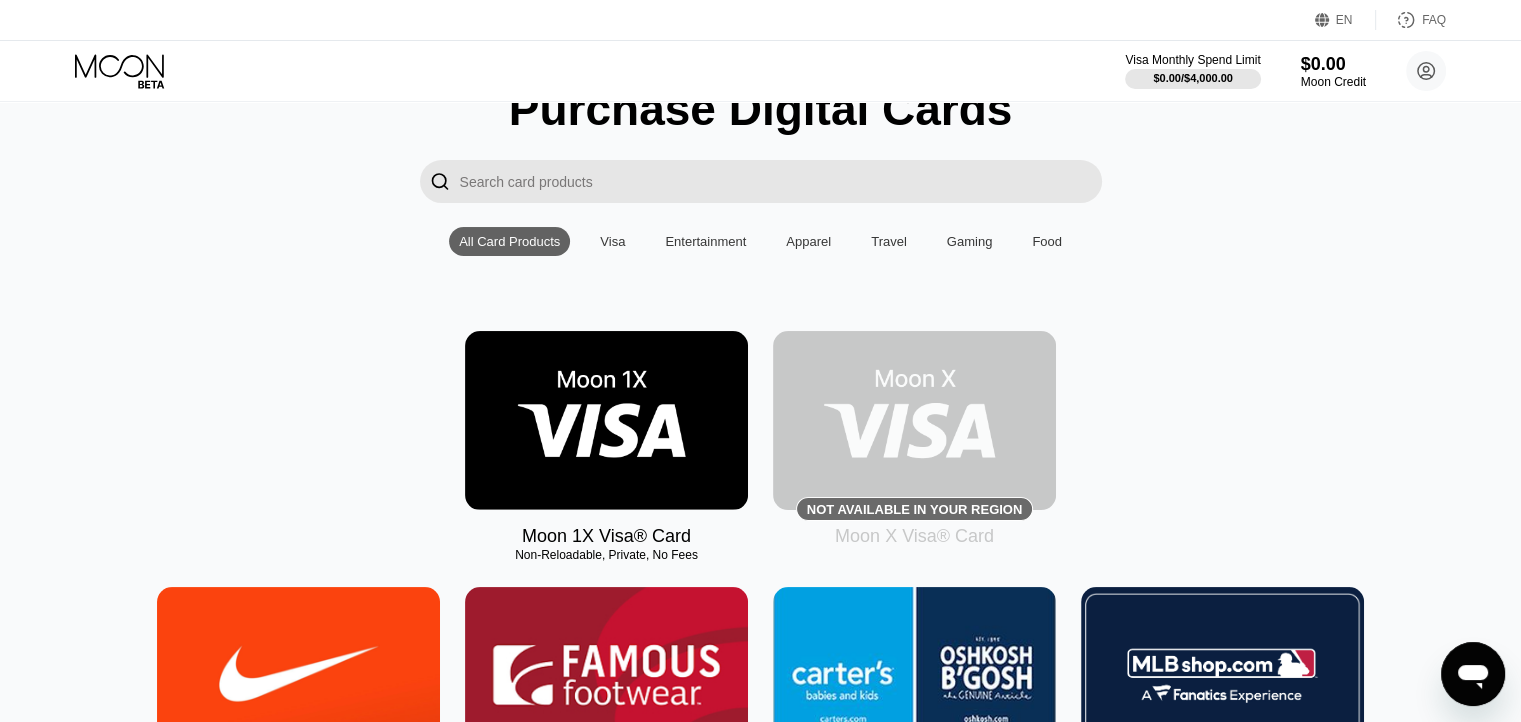 scroll, scrollTop: 300, scrollLeft: 0, axis: vertical 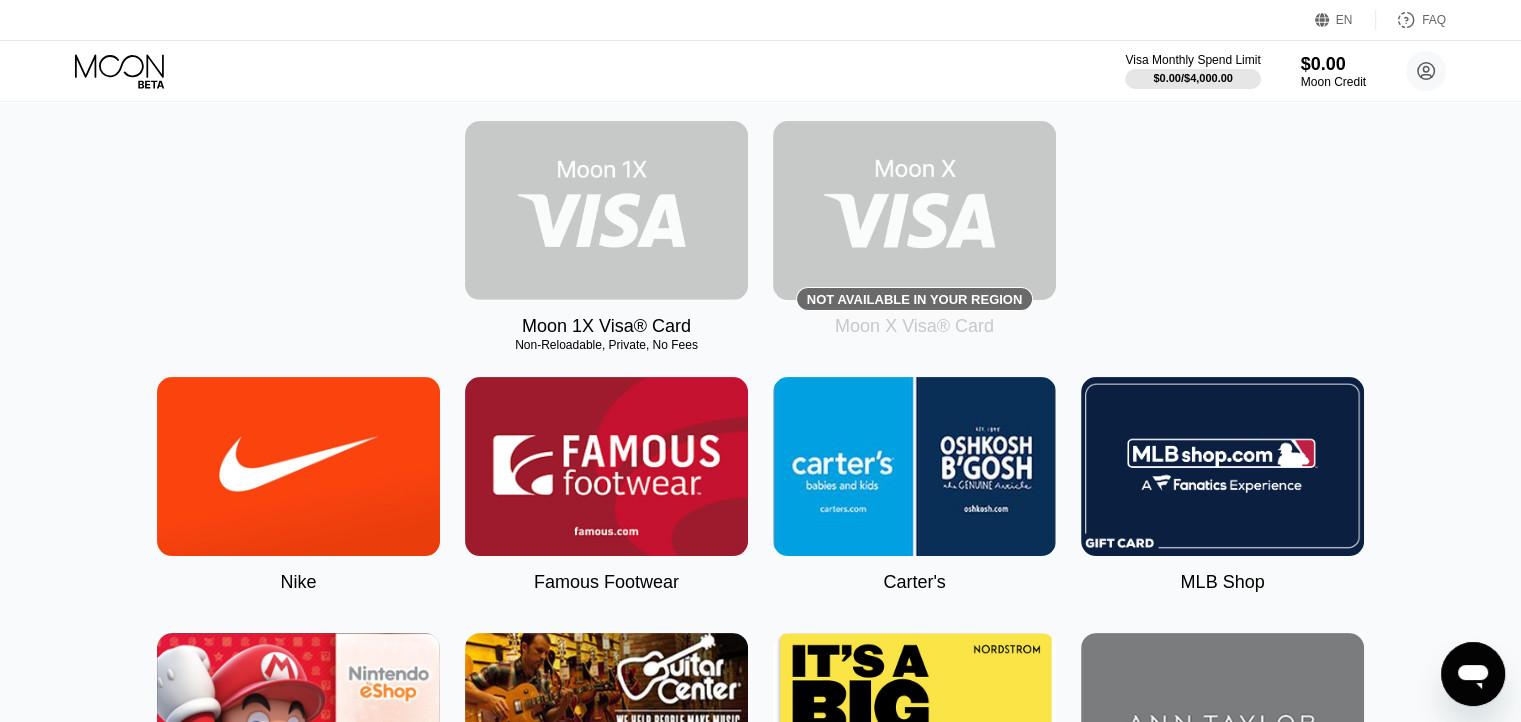 click at bounding box center [606, 210] 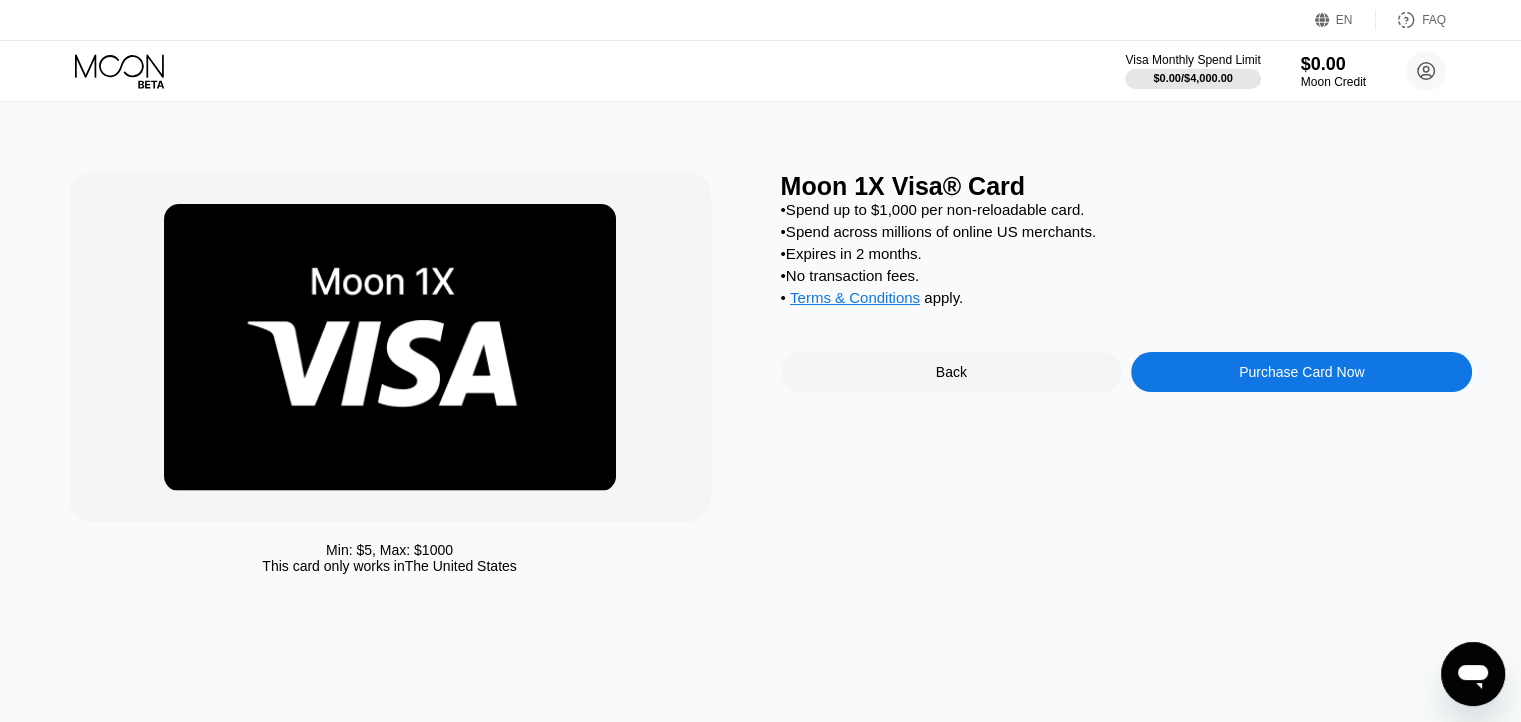 scroll, scrollTop: 0, scrollLeft: 0, axis: both 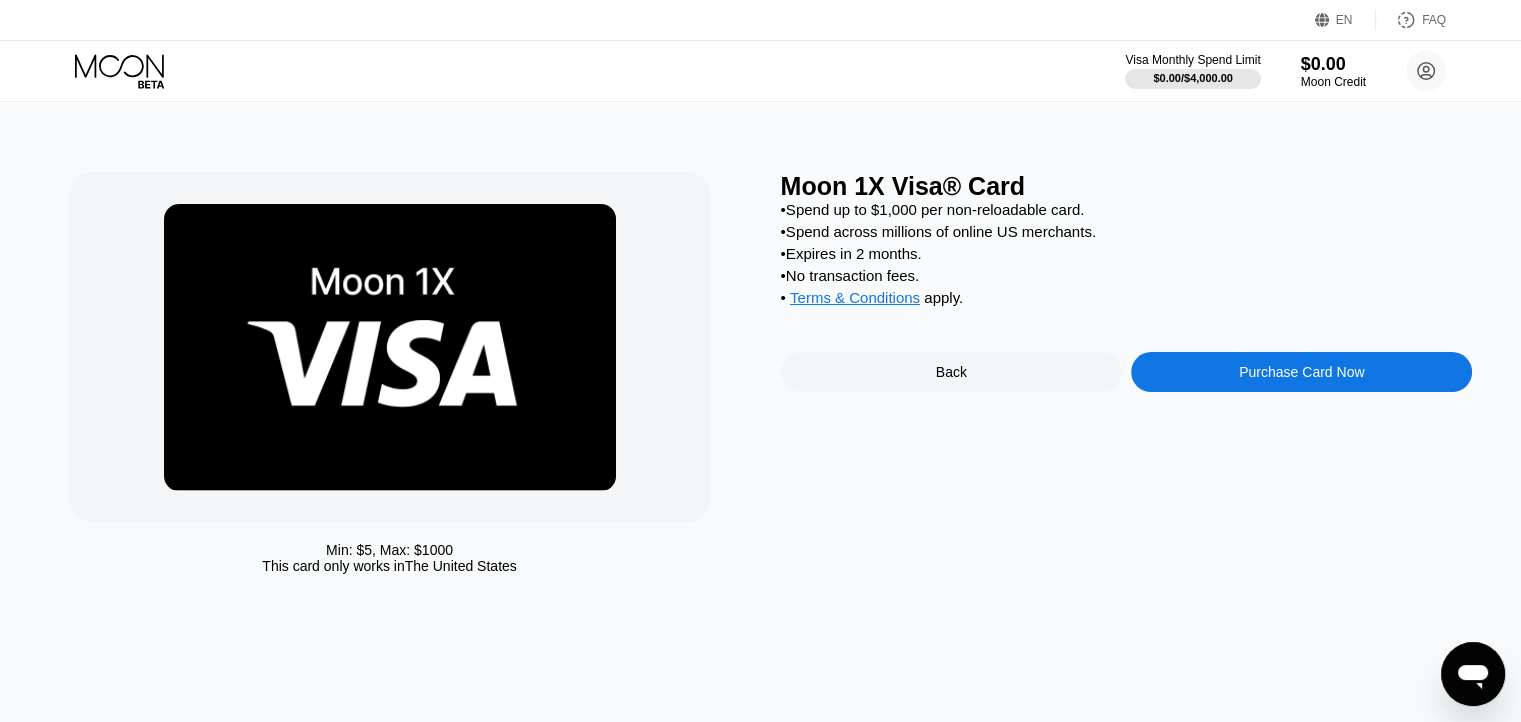 click on "Purchase Card Now" at bounding box center [1301, 372] 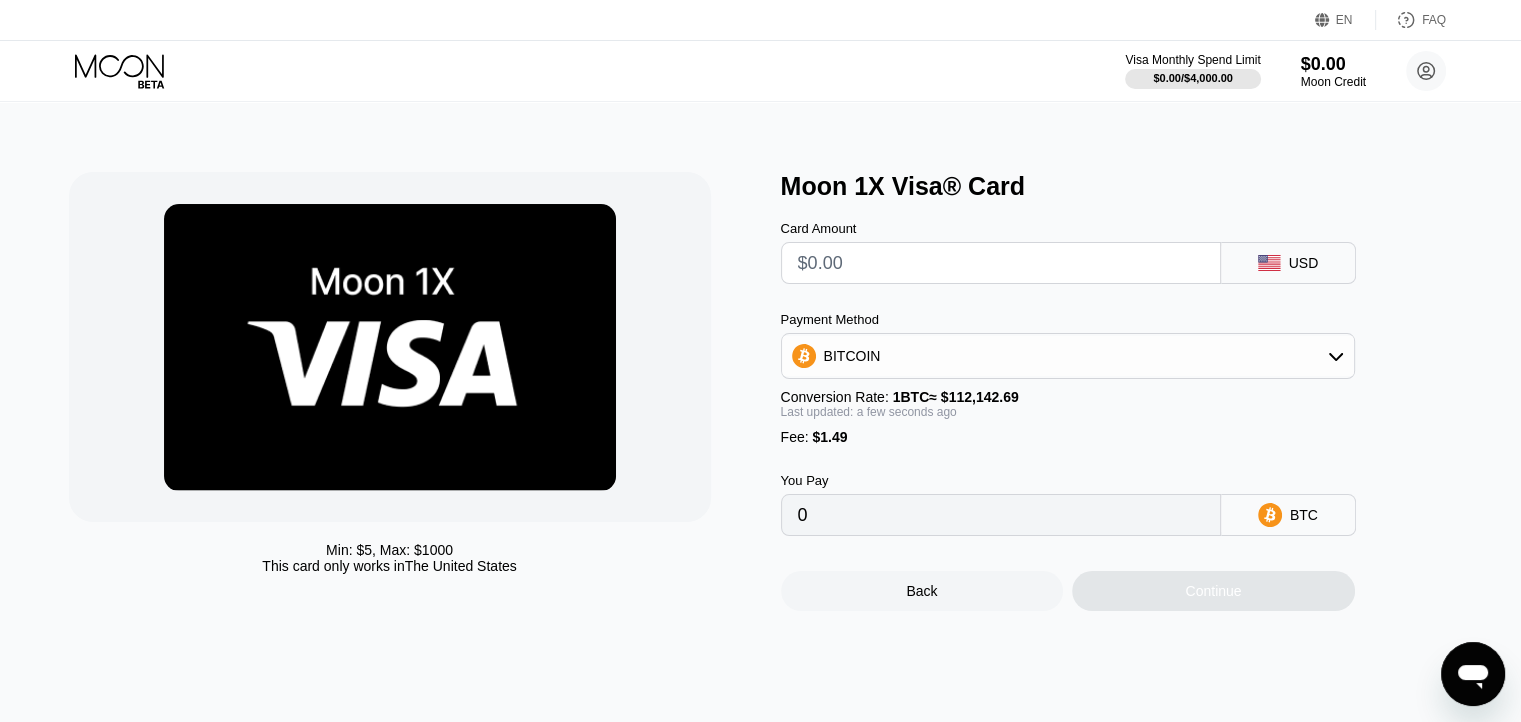 click at bounding box center [1001, 263] 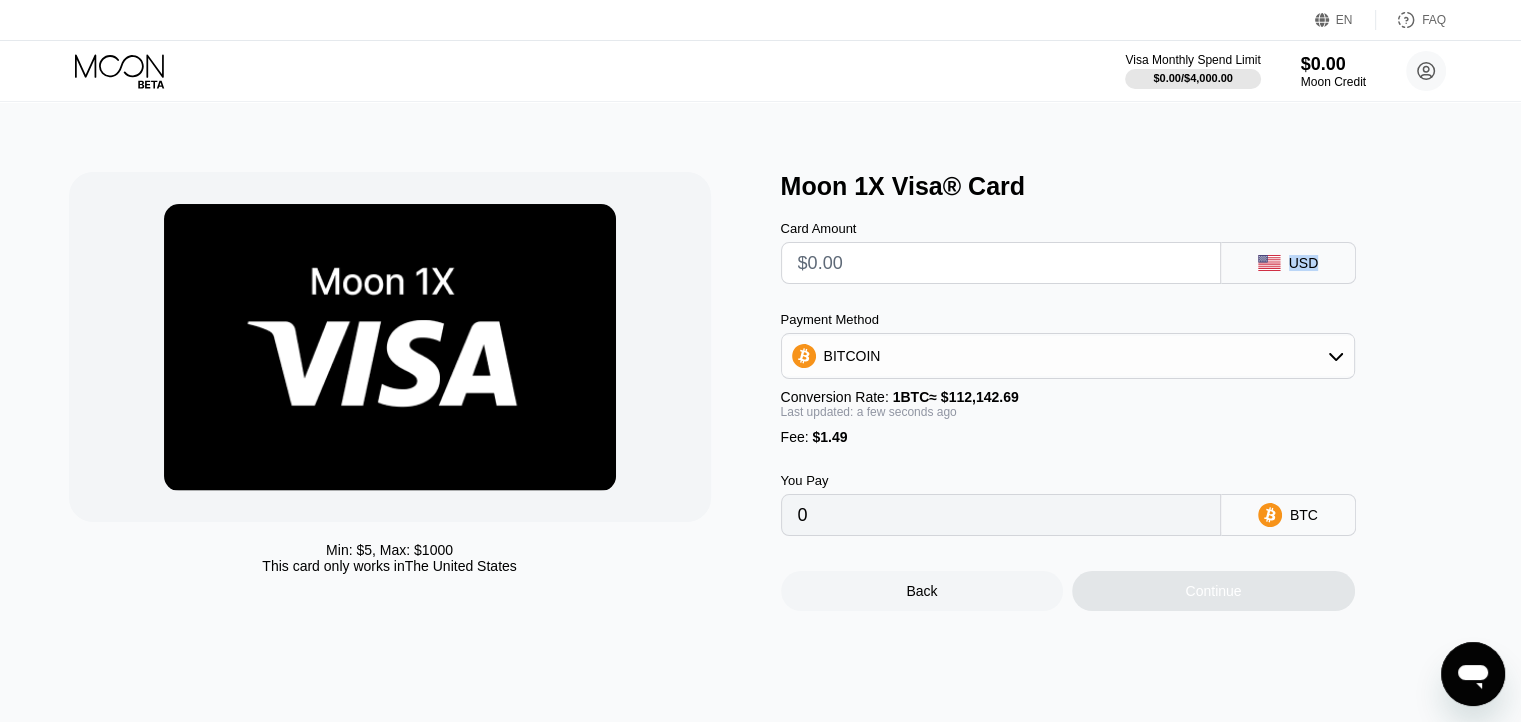 drag, startPoint x: 1290, startPoint y: 270, endPoint x: 1339, endPoint y: 267, distance: 49.09175 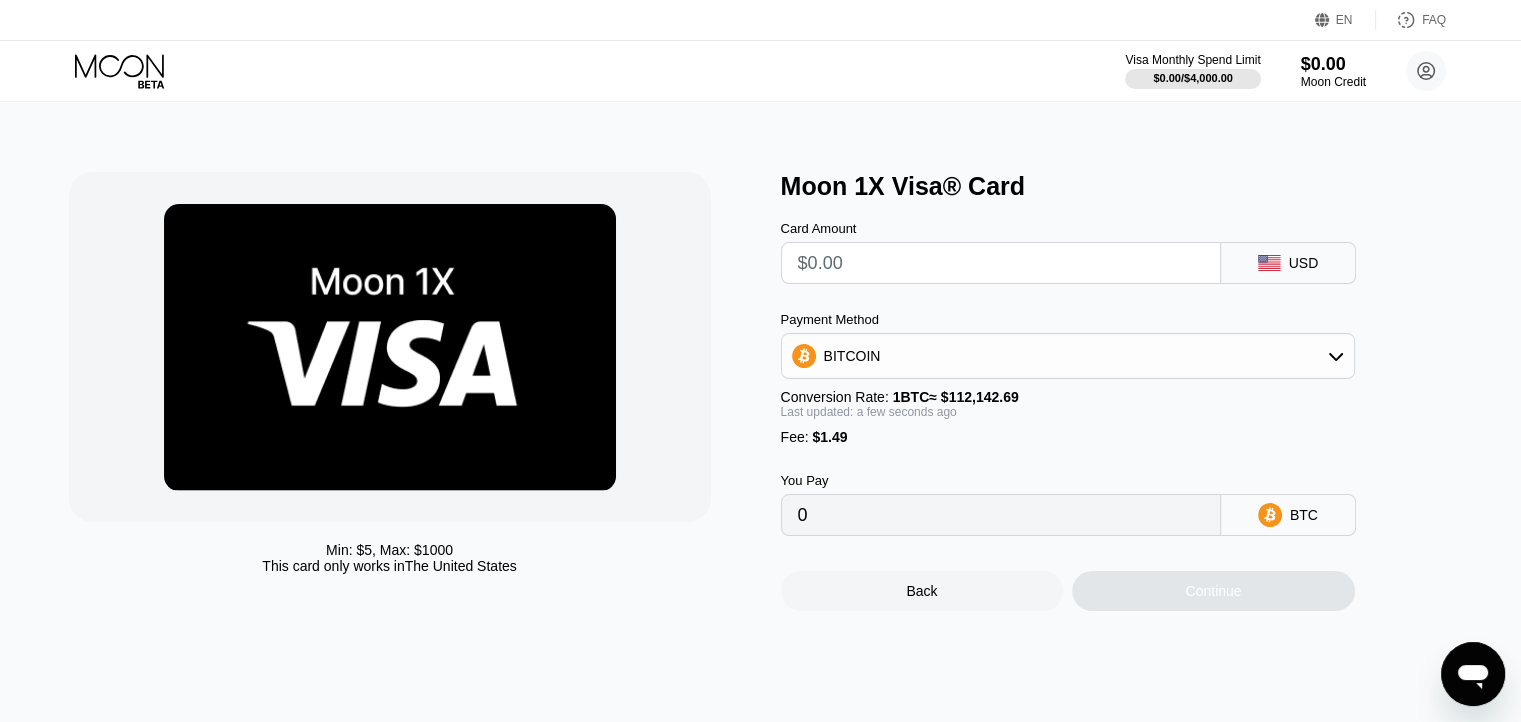 click at bounding box center (1001, 263) 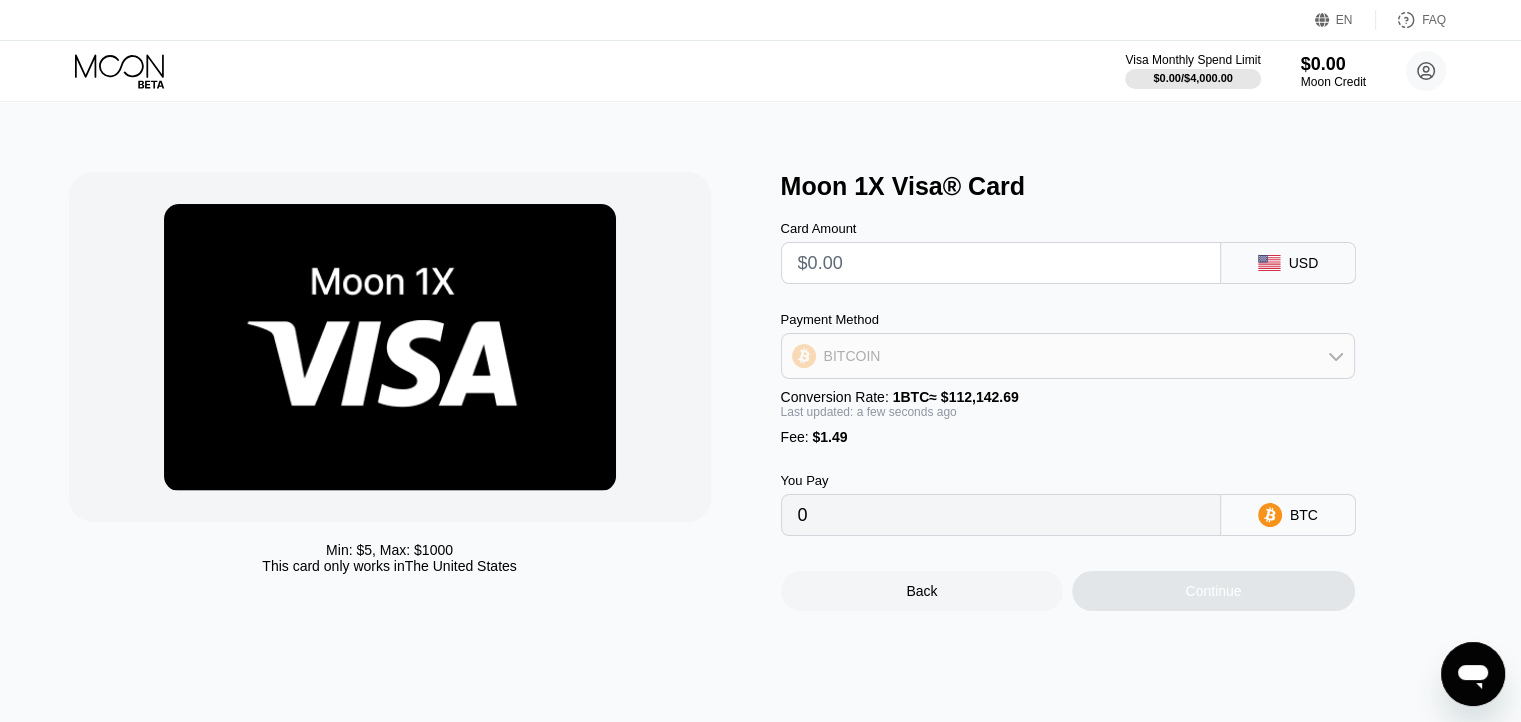 click on "BITCOIN" at bounding box center (1068, 356) 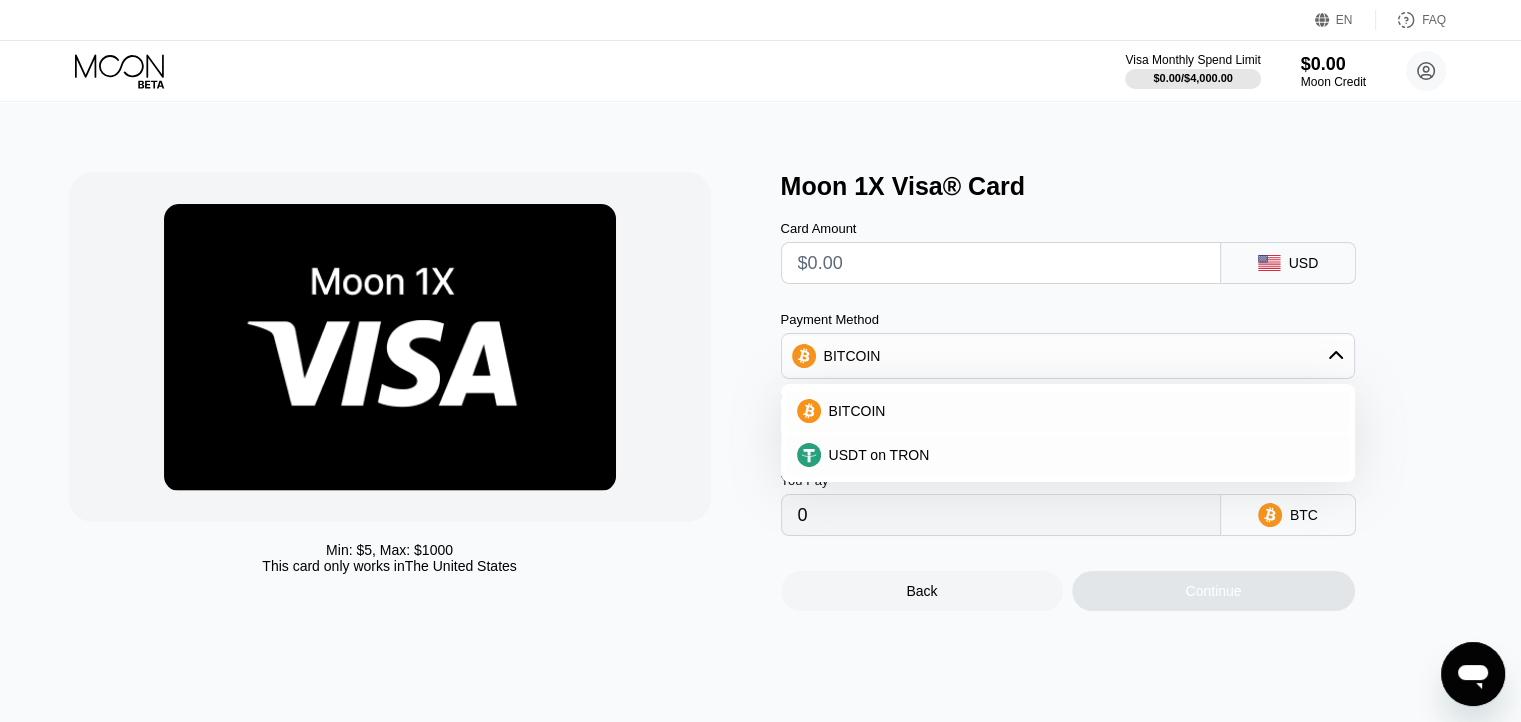 click on "BITCOIN" at bounding box center [1068, 356] 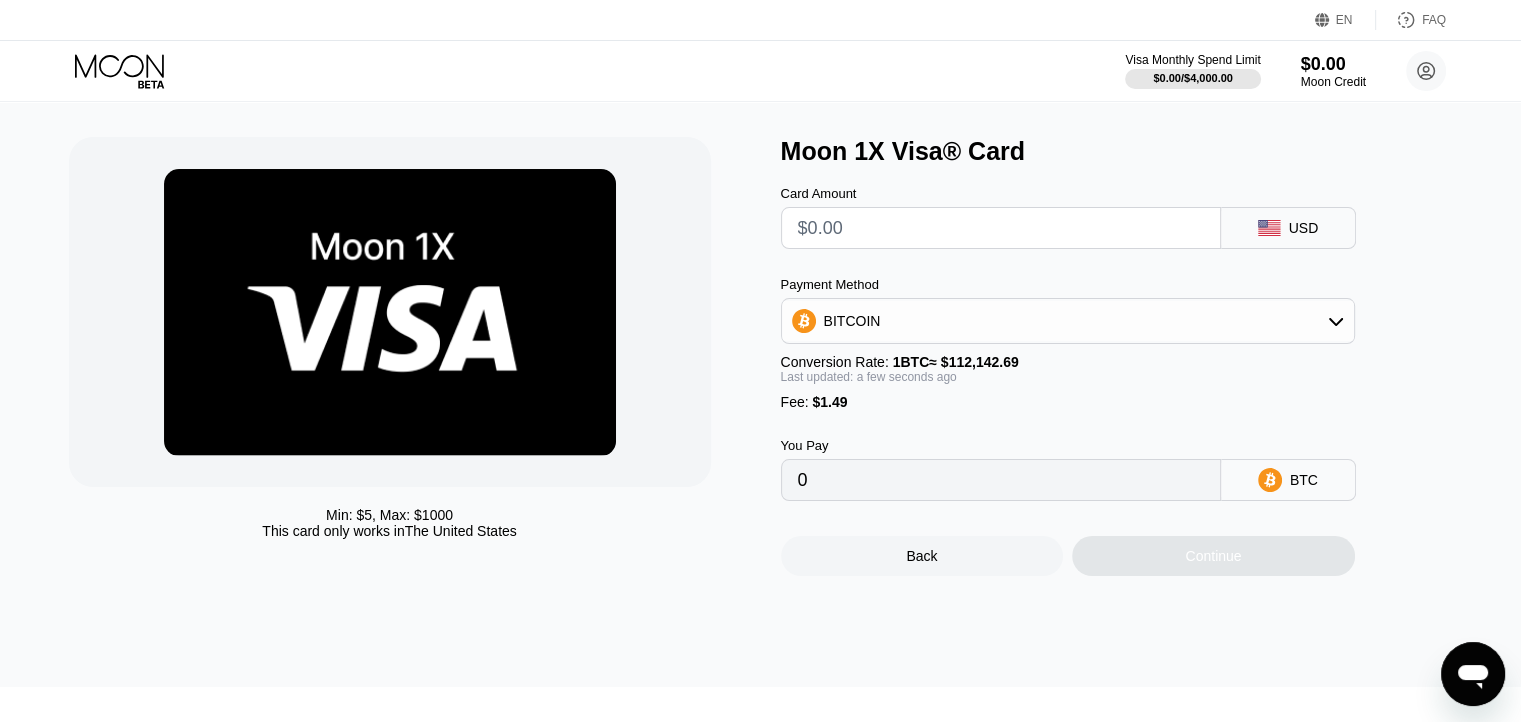 scroll, scrollTop: 0, scrollLeft: 0, axis: both 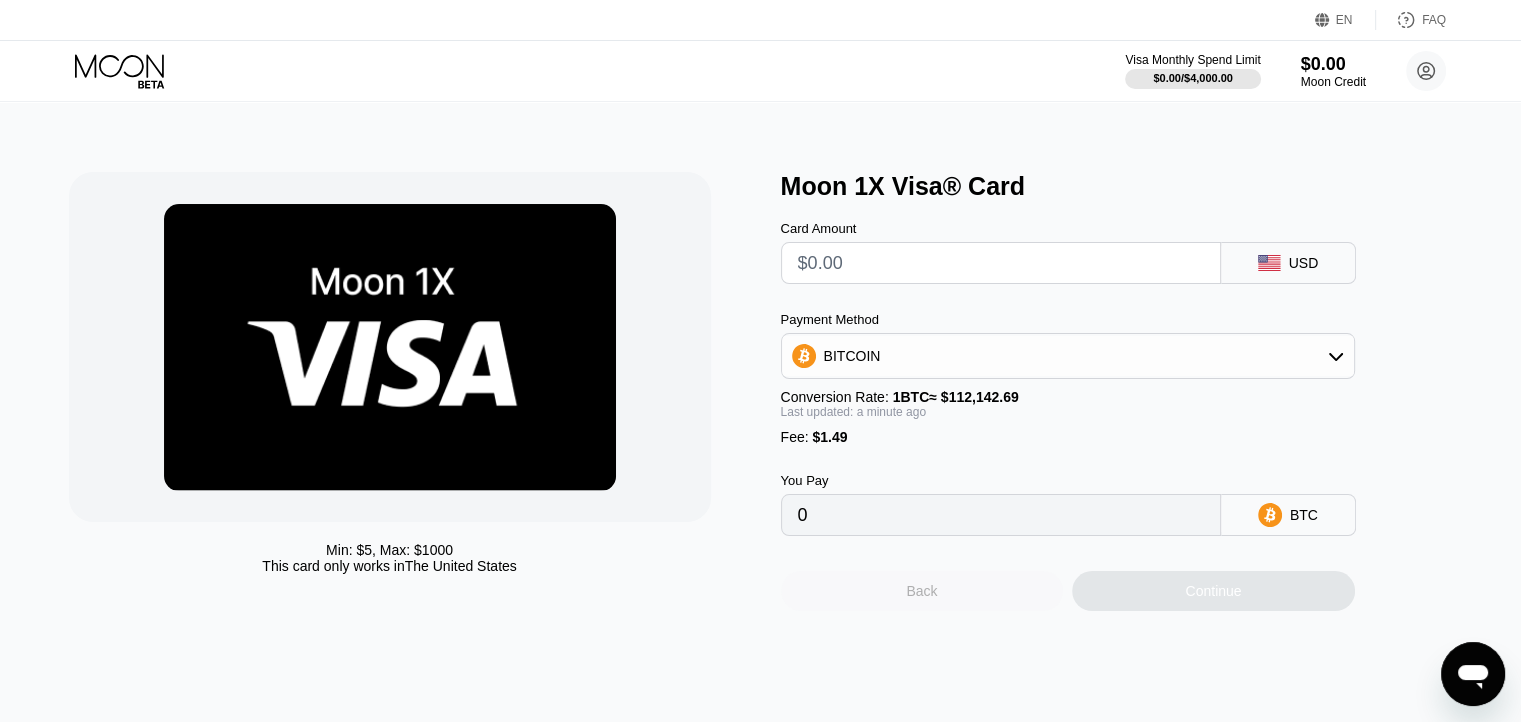 click on "Back" at bounding box center [921, 591] 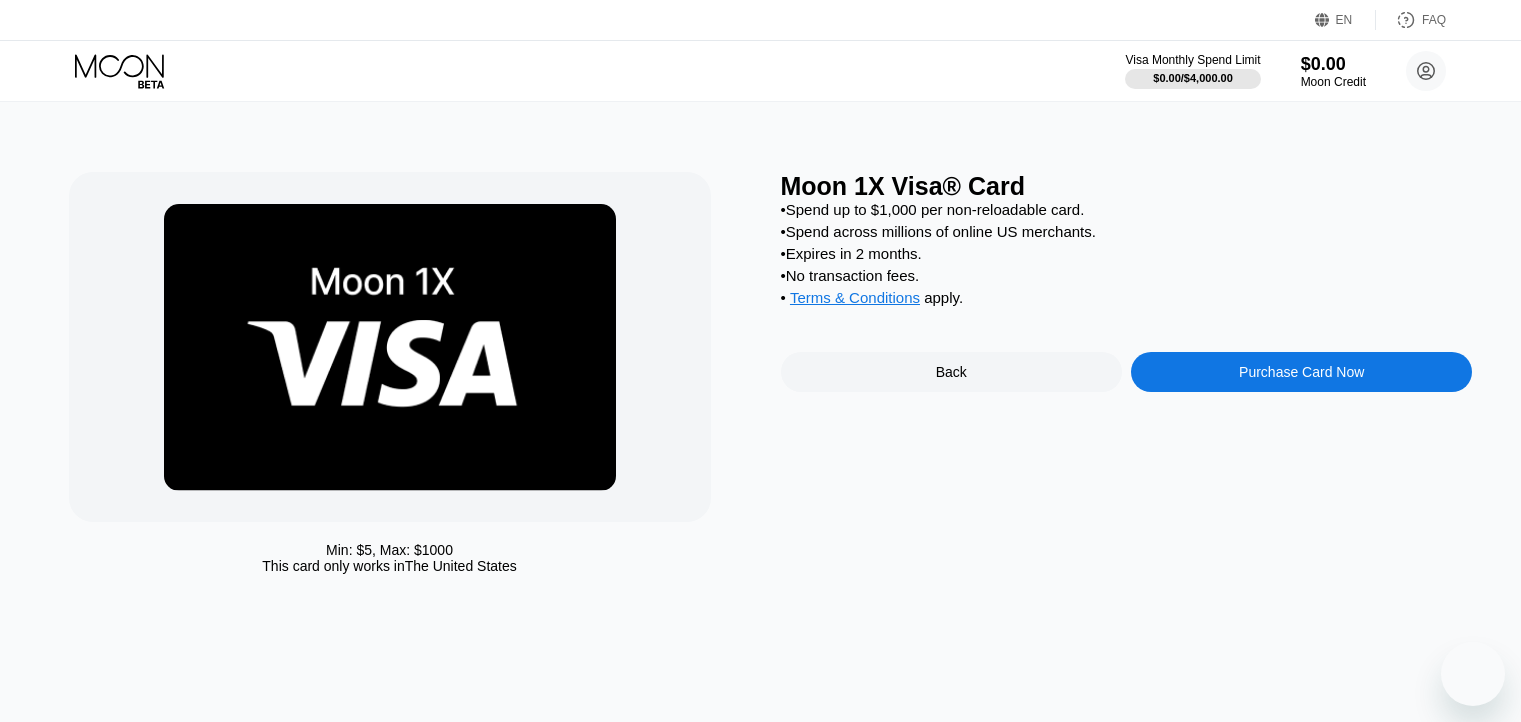 scroll, scrollTop: 0, scrollLeft: 0, axis: both 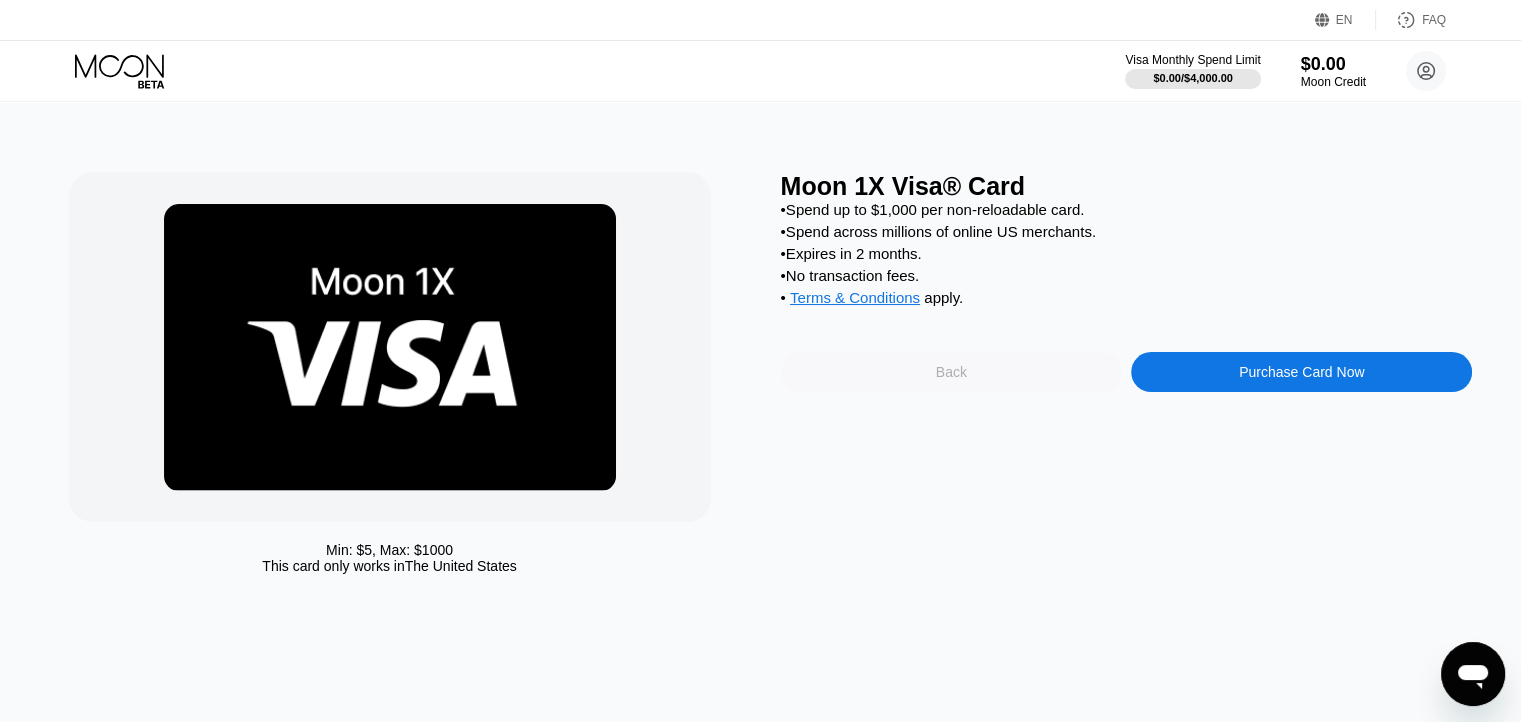 click on "Back" at bounding box center [951, 372] 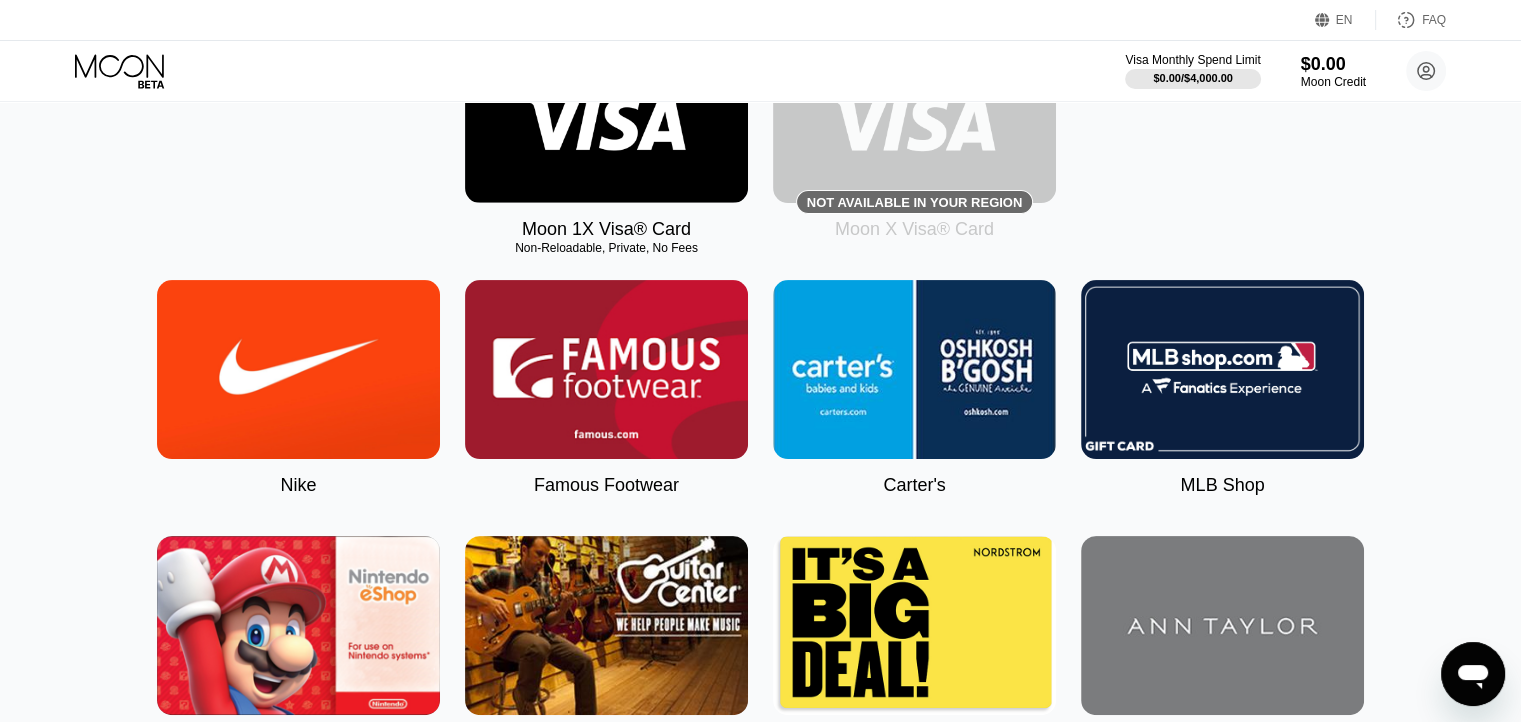 scroll, scrollTop: 400, scrollLeft: 0, axis: vertical 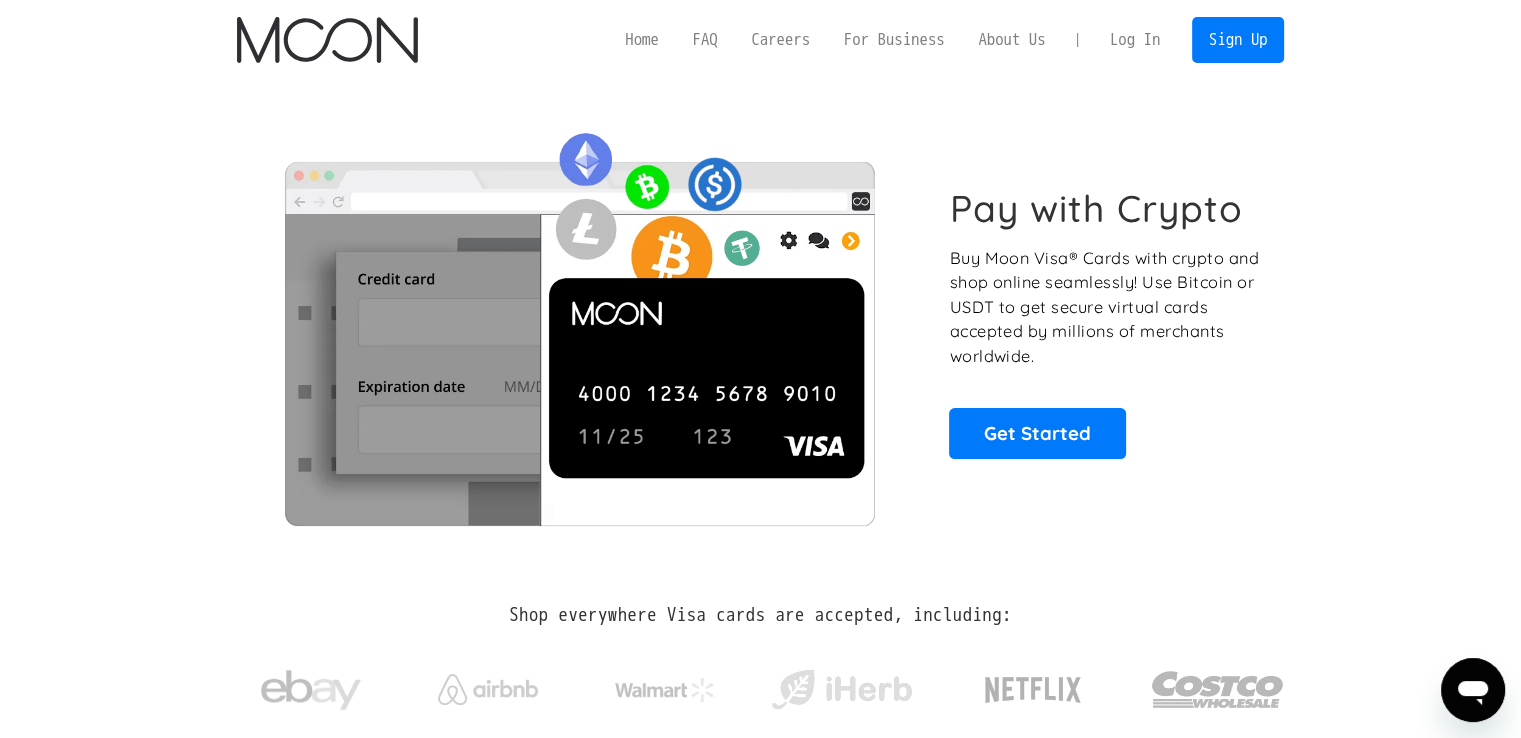 click on "Log In" at bounding box center [1135, 40] 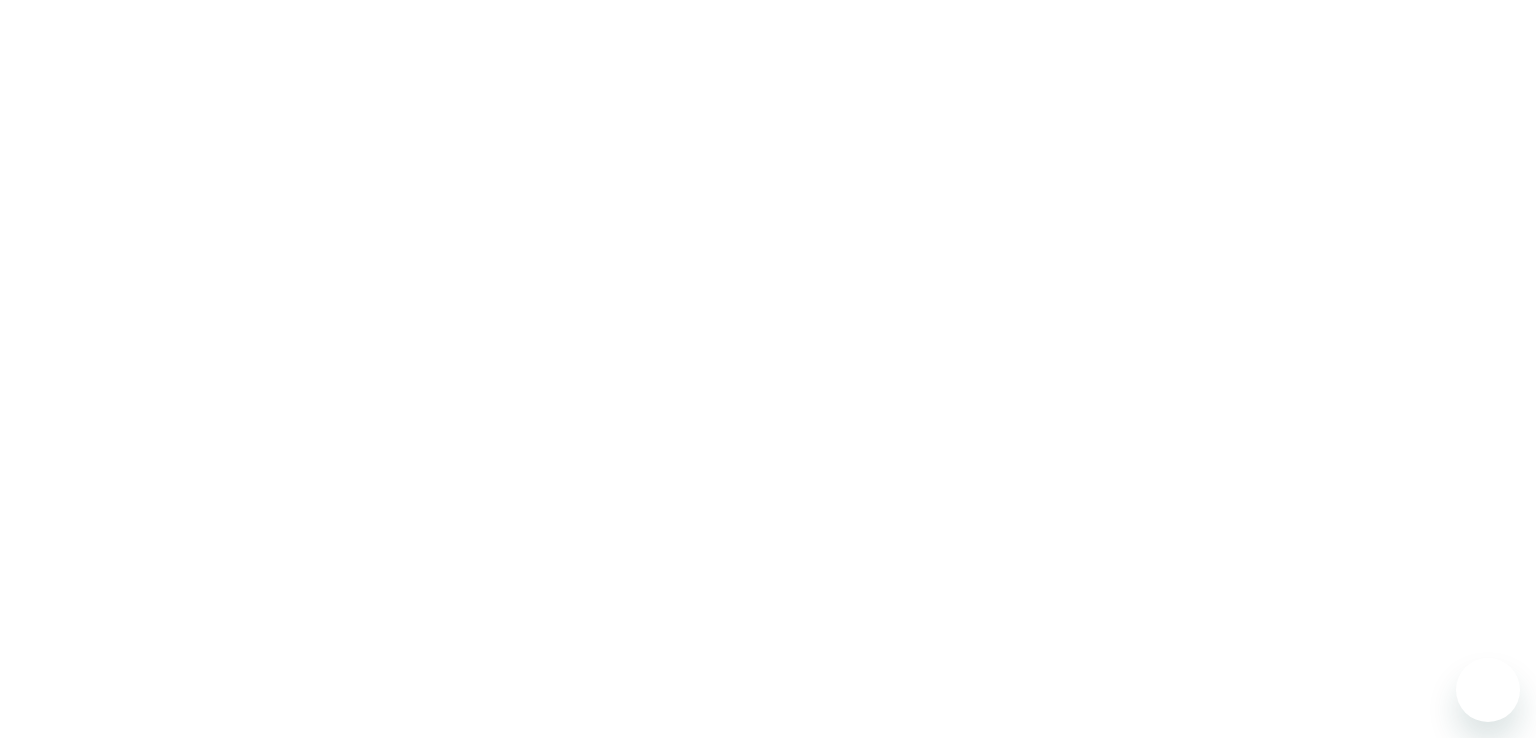 scroll, scrollTop: 0, scrollLeft: 0, axis: both 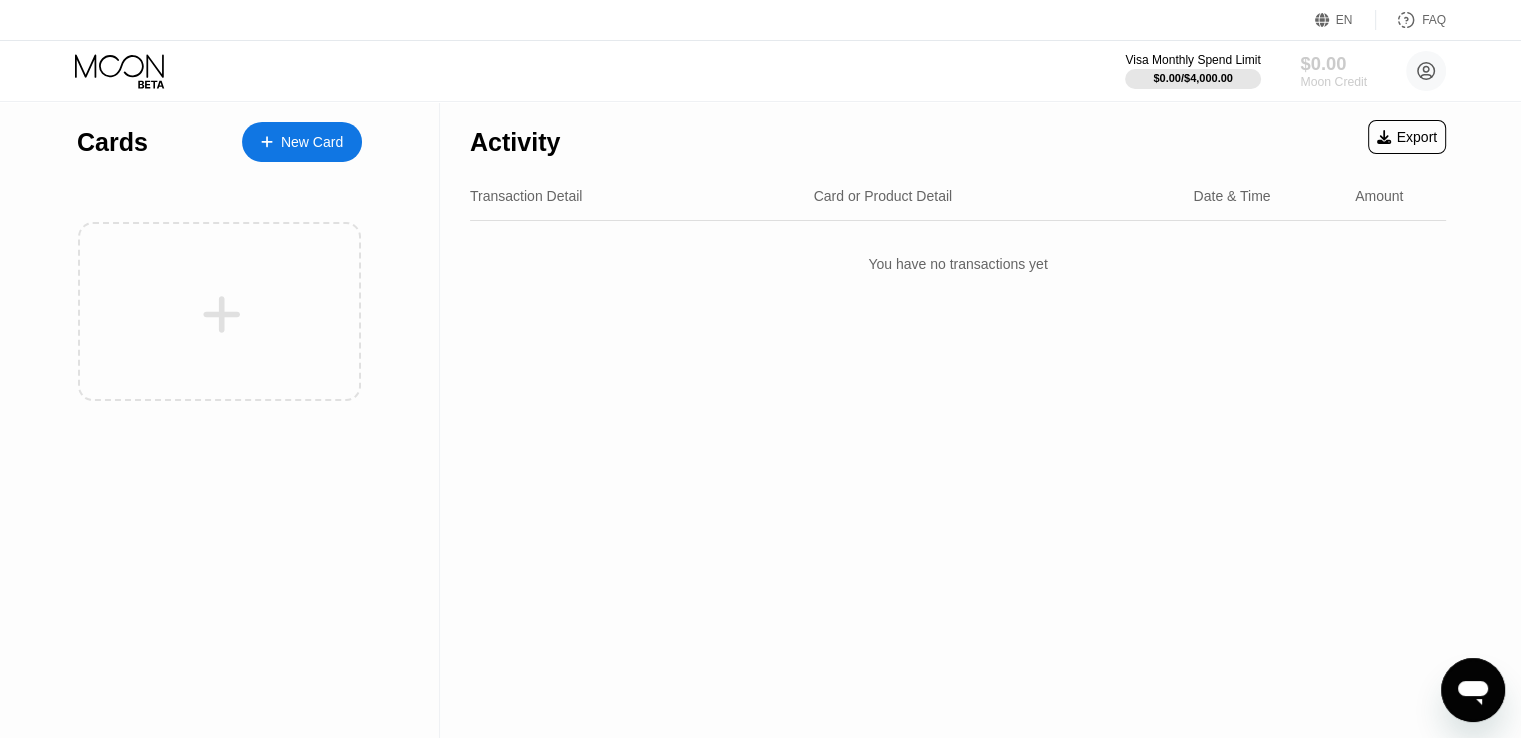 click on "$0.00" at bounding box center [1333, 63] 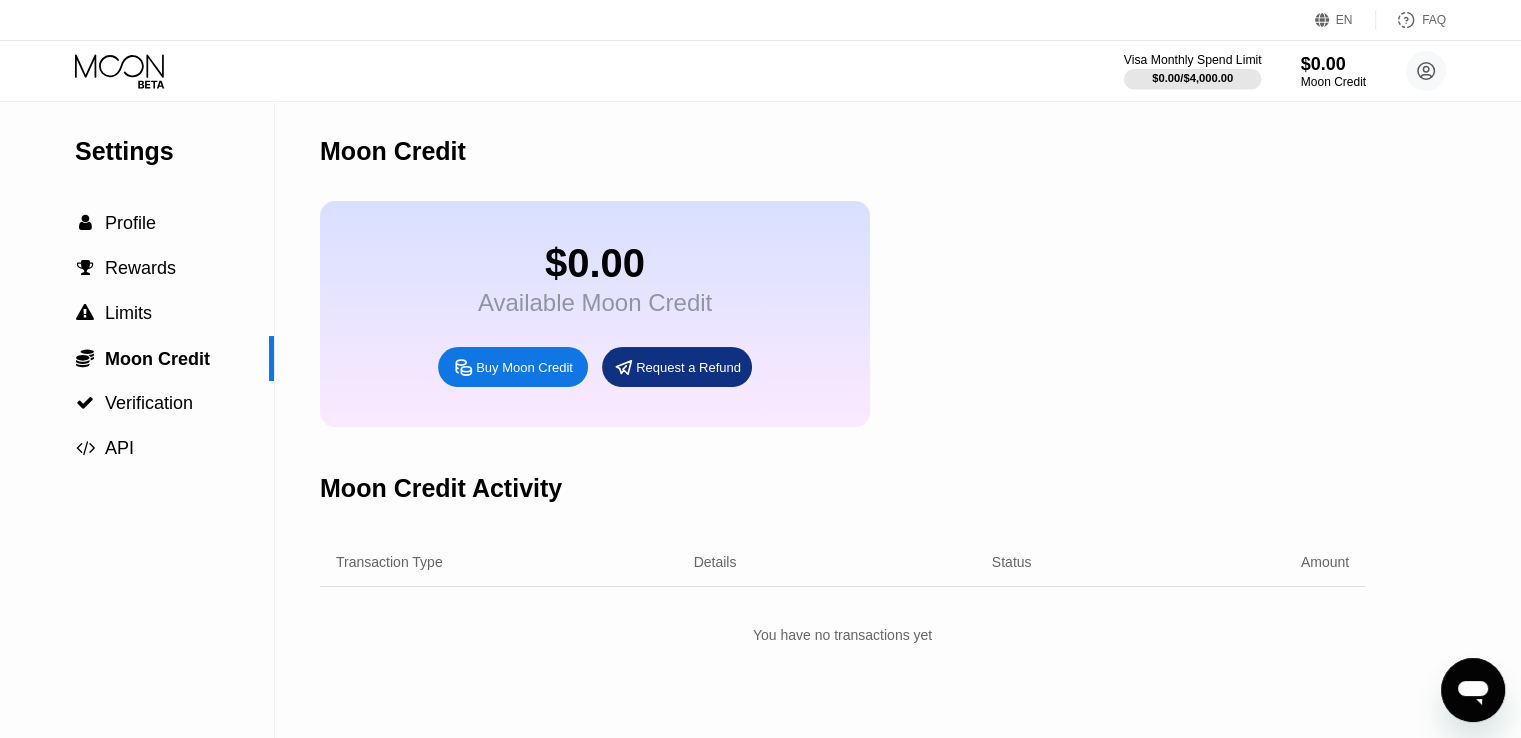 click on "Visa Monthly Spend Limit" at bounding box center (1193, 60) 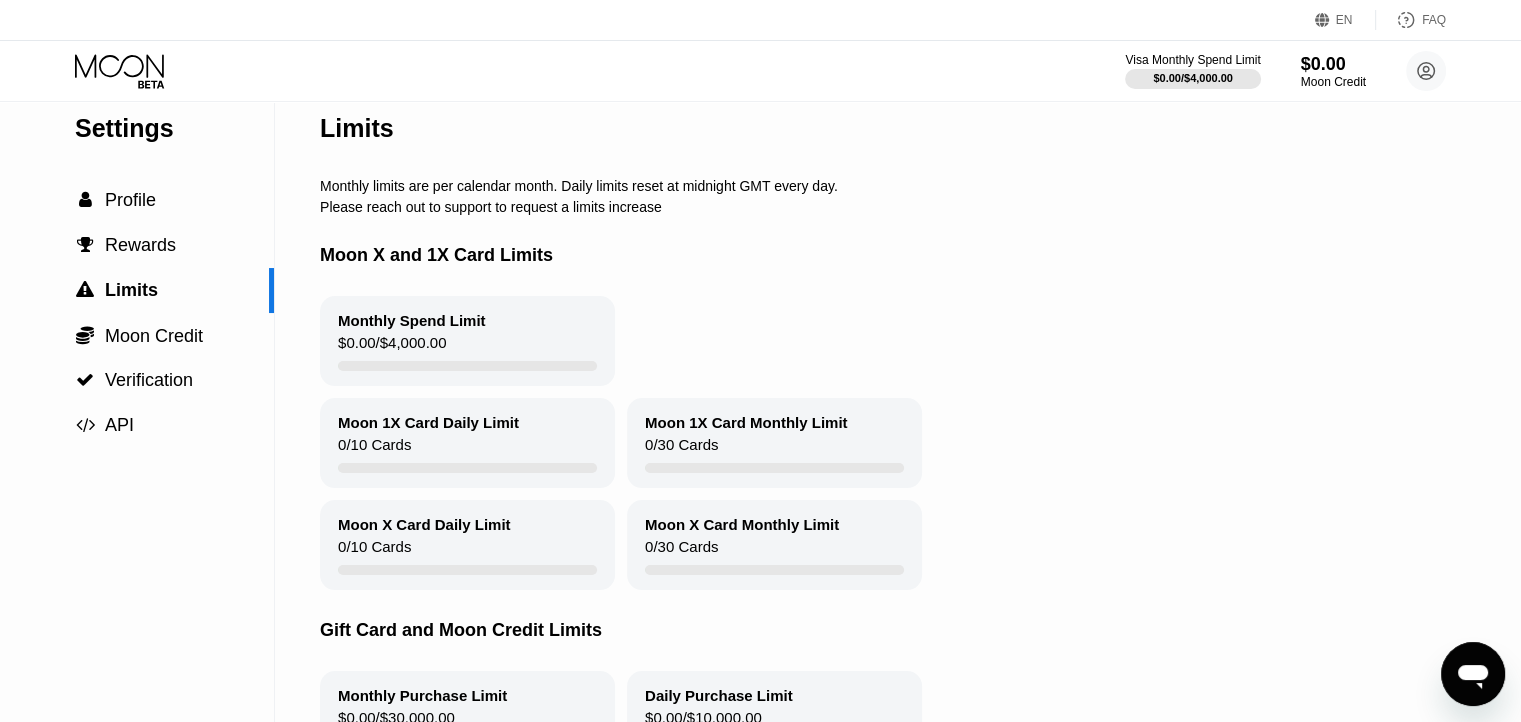 scroll, scrollTop: 0, scrollLeft: 0, axis: both 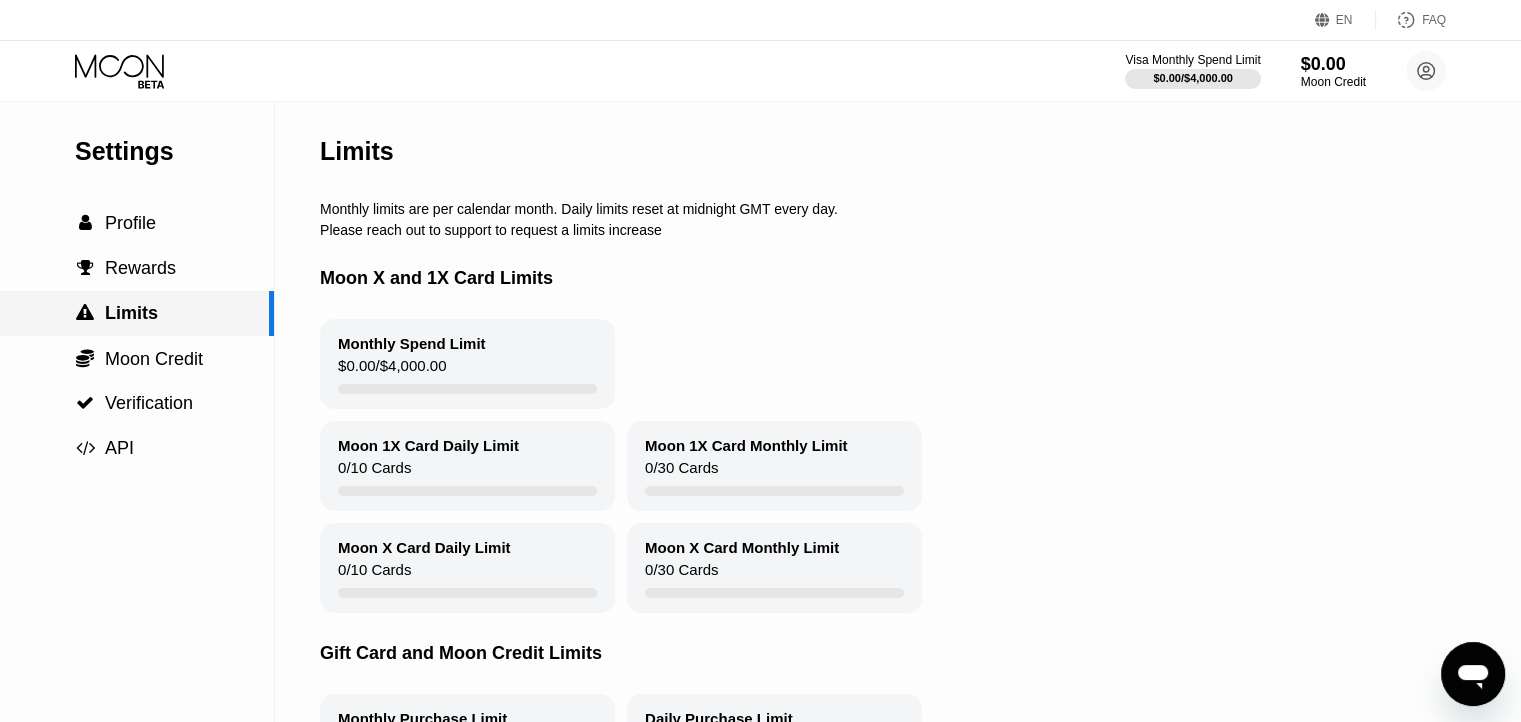 click on " Limits" at bounding box center [137, 313] 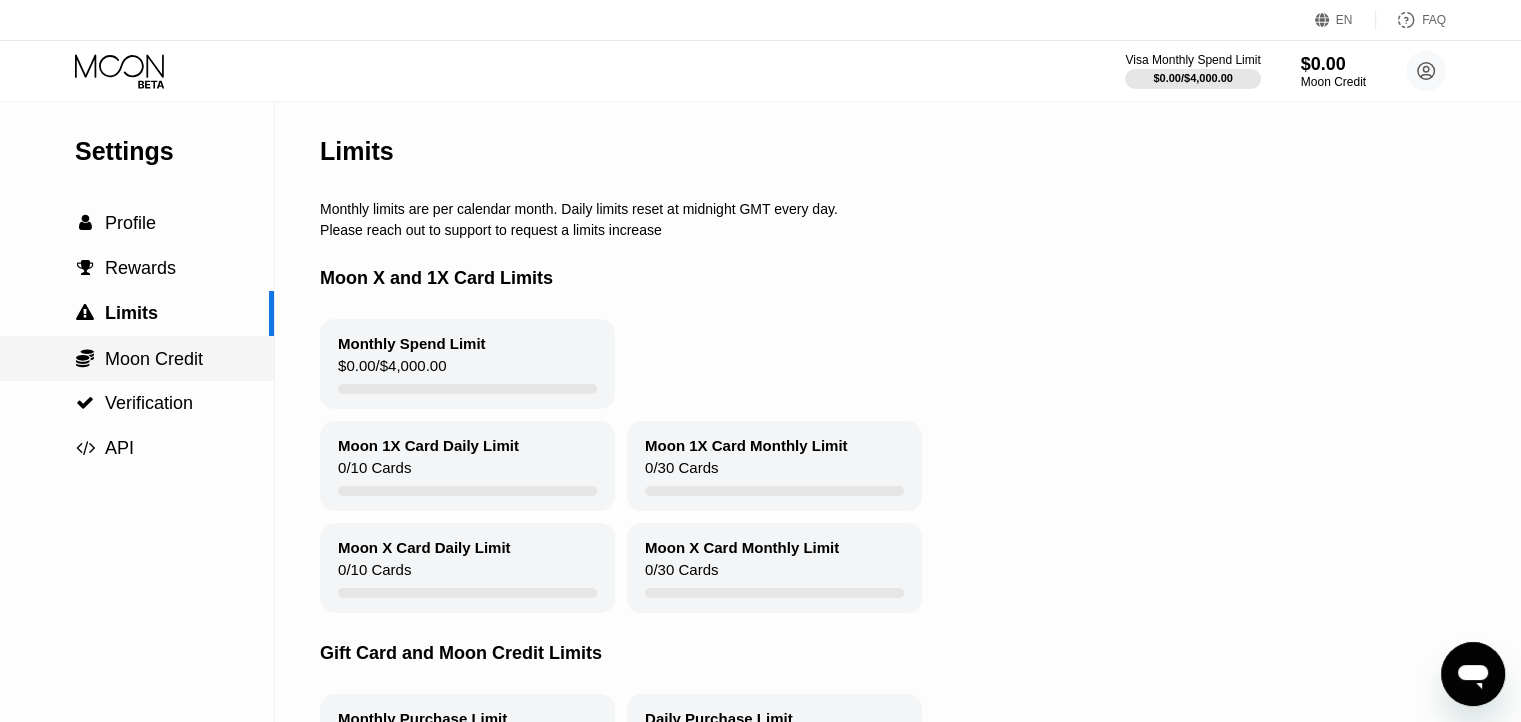 click on "Moon Credit" at bounding box center (154, 359) 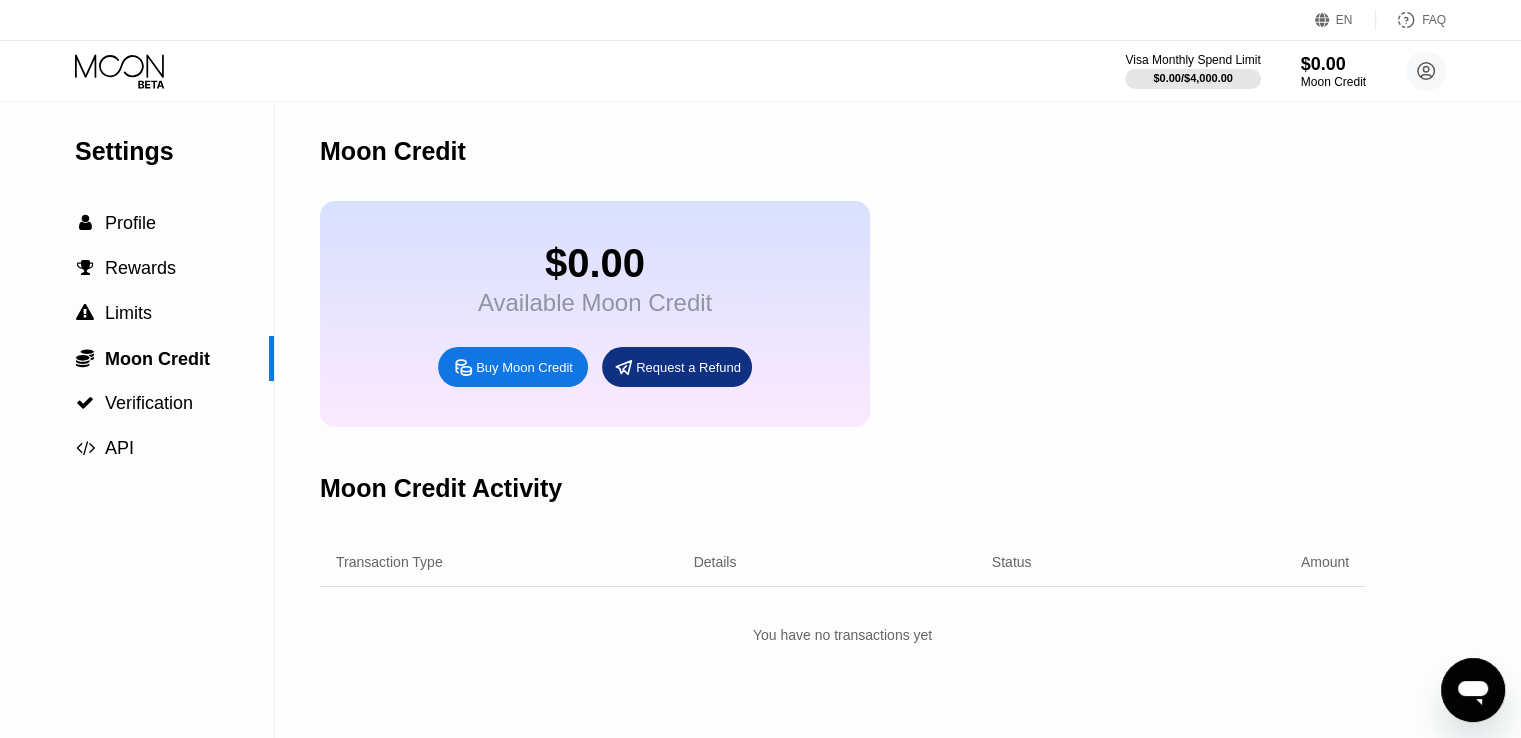 click on "Buy Moon Credit" at bounding box center (524, 367) 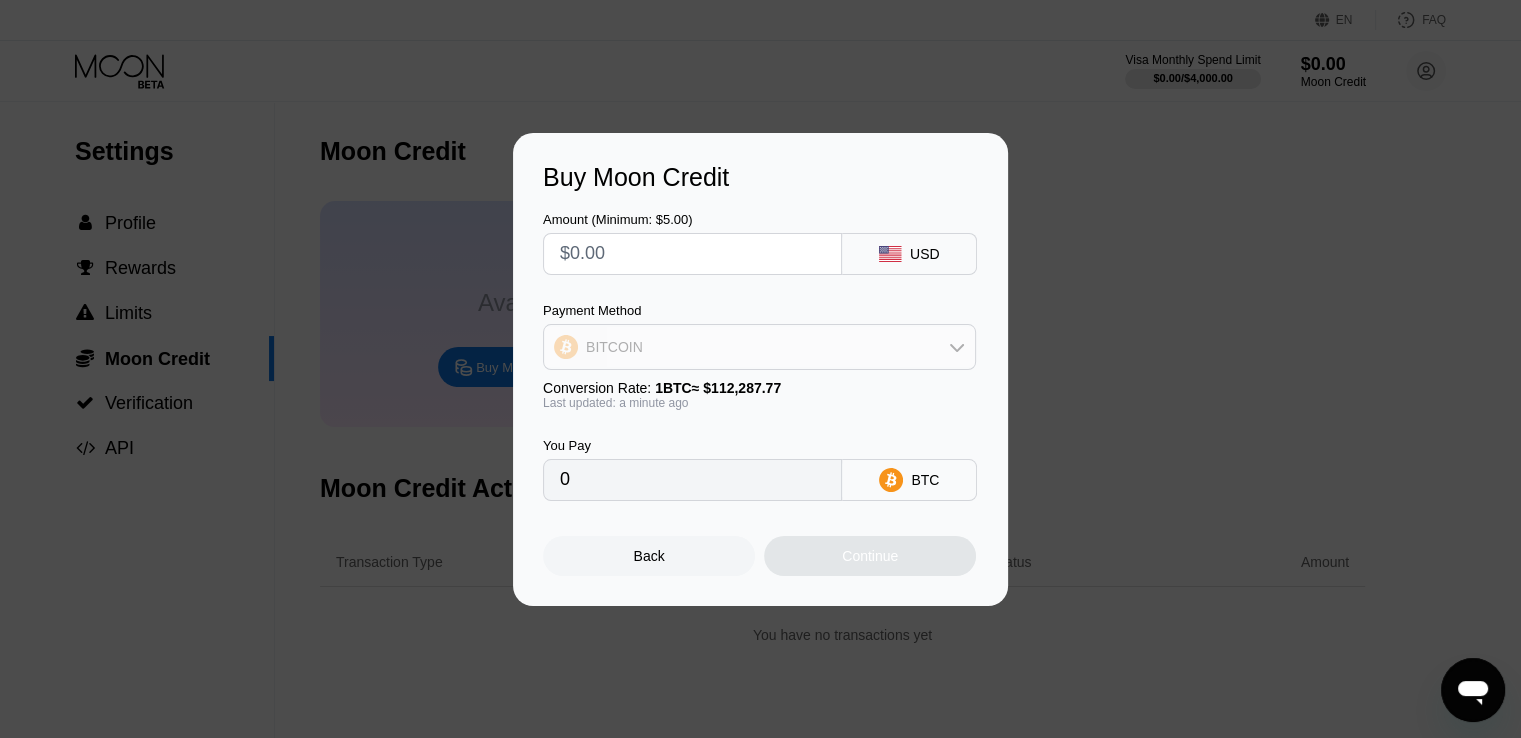 click on "BITCOIN" at bounding box center (759, 347) 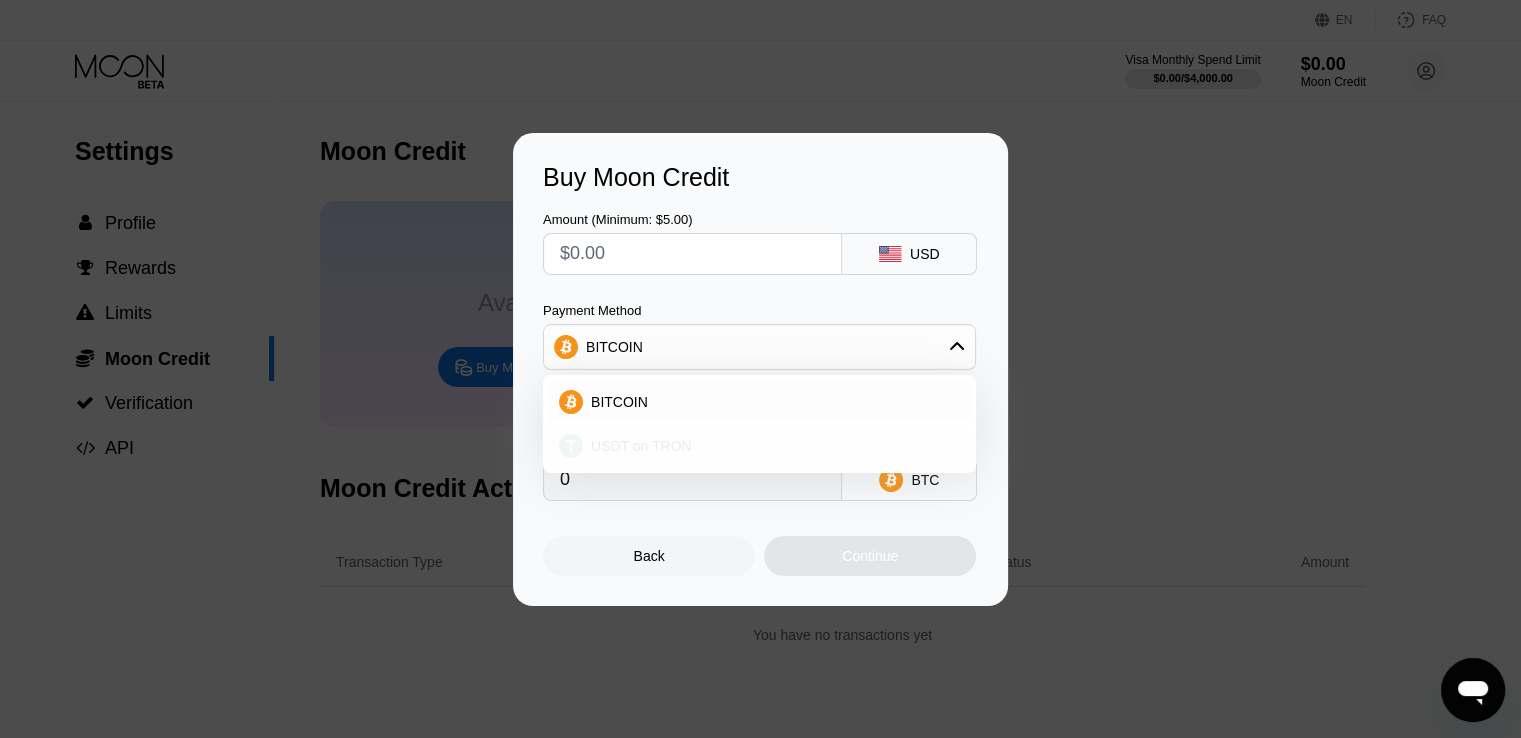 click on "USDT on TRON" at bounding box center [641, 446] 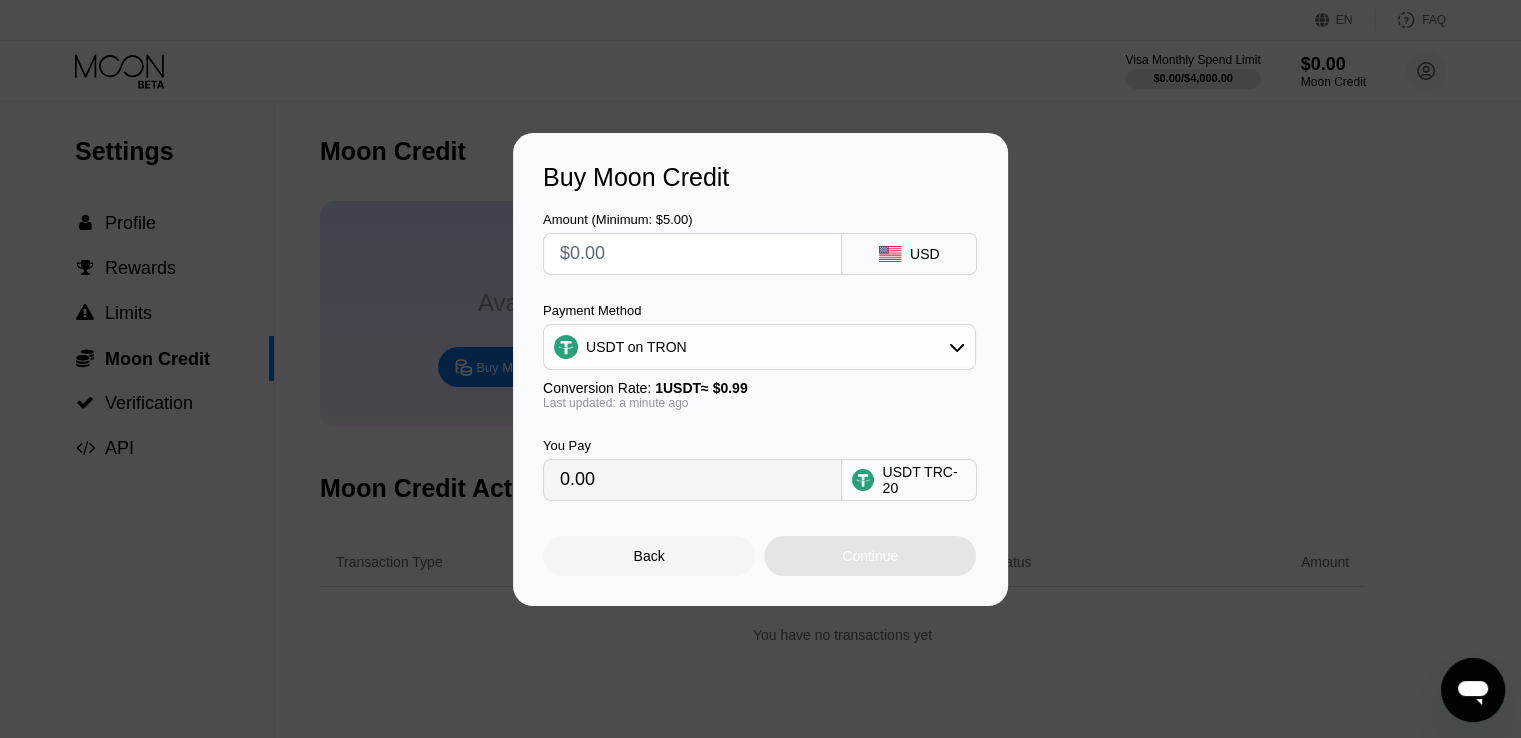 click on "USD" at bounding box center [909, 254] 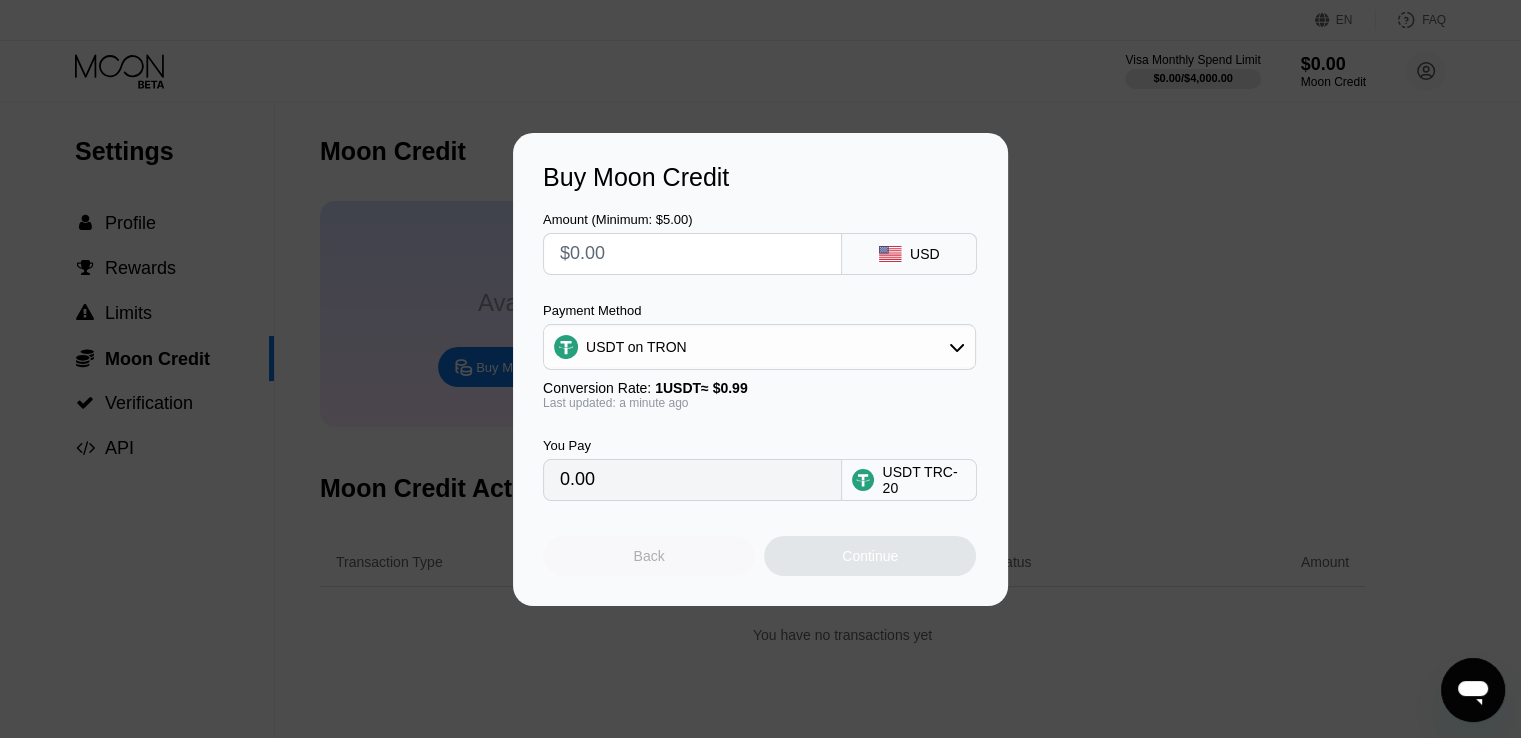 click on "Back" at bounding box center (649, 556) 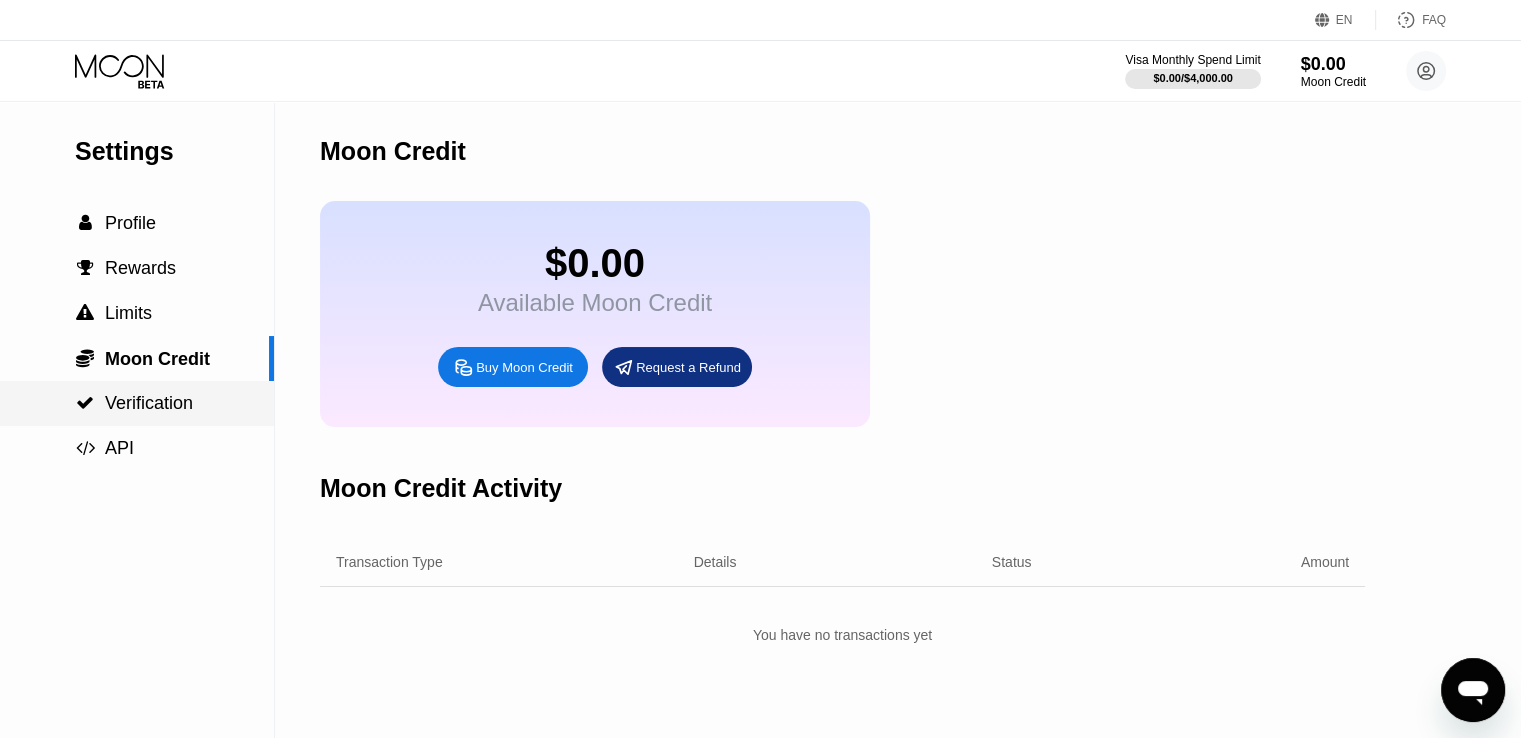 click on "Verification" at bounding box center [149, 403] 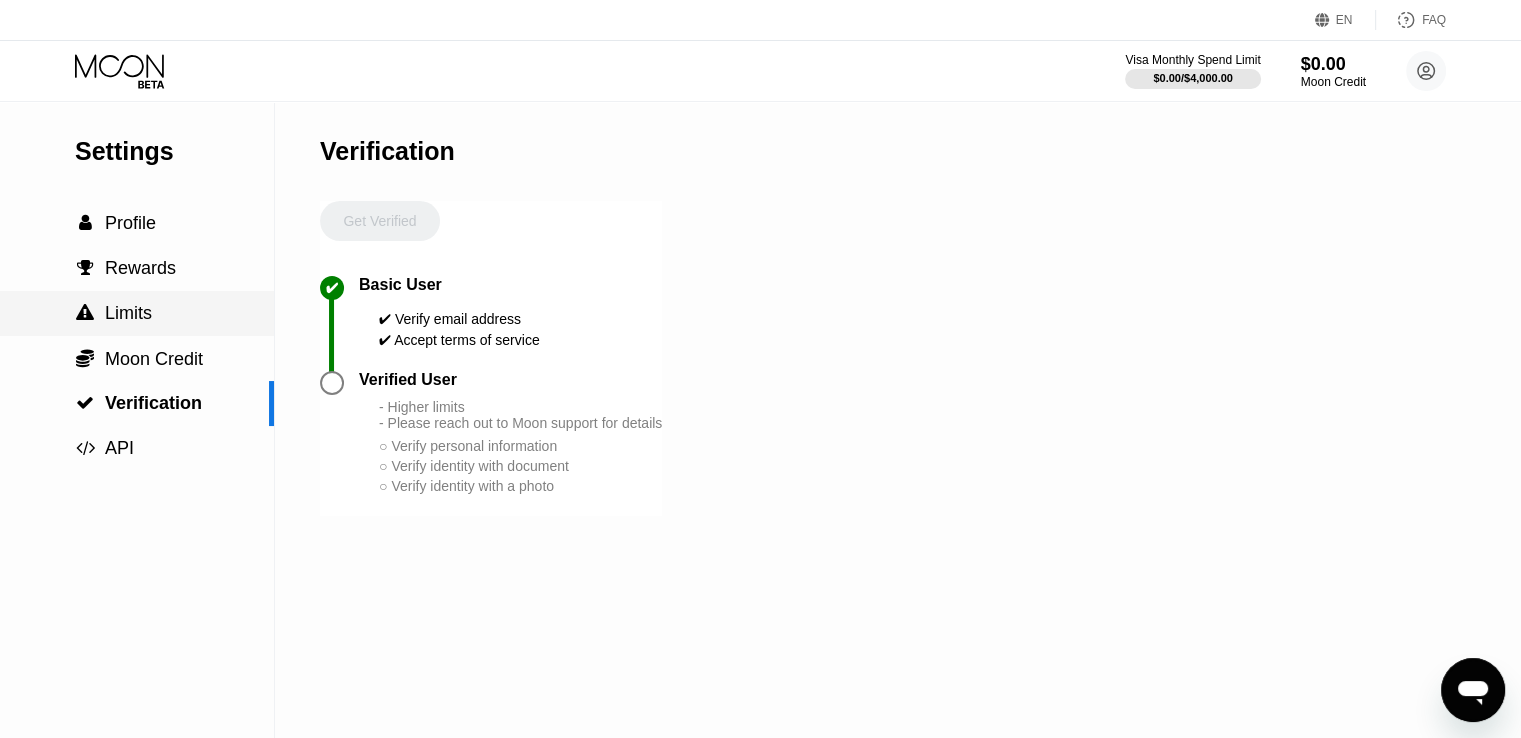 click on " Limits" at bounding box center [113, 313] 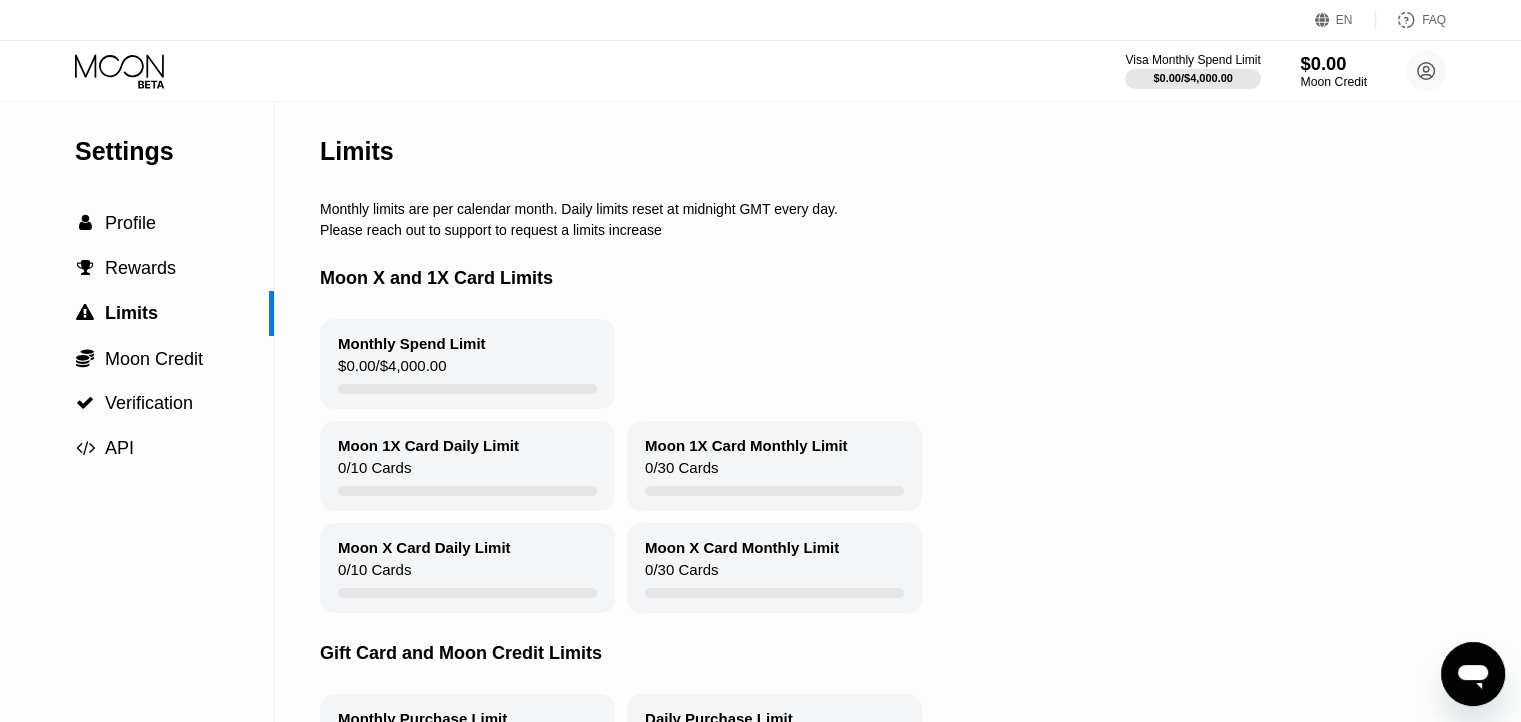 click on "Moon Credit" at bounding box center (1333, 82) 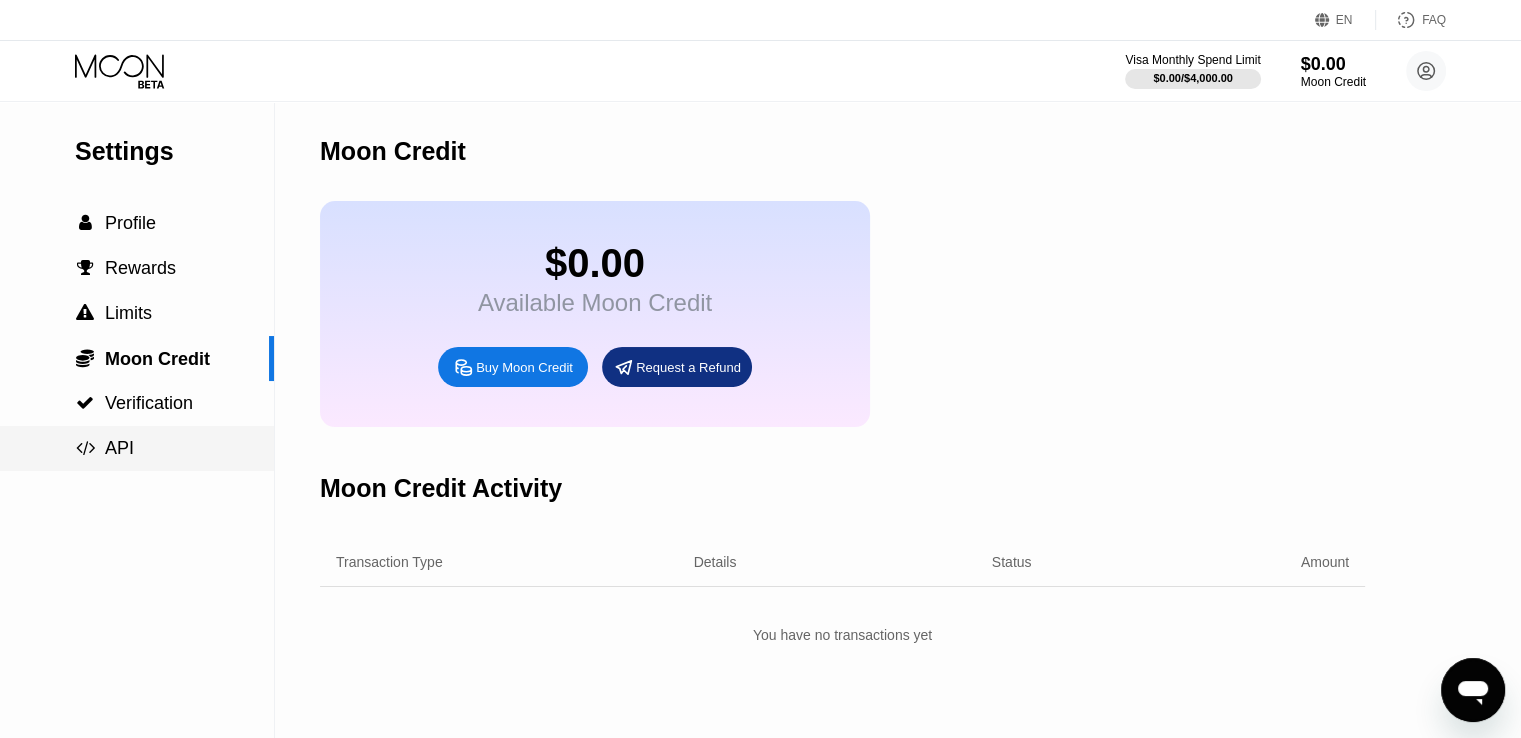 click on "" at bounding box center (85, 448) 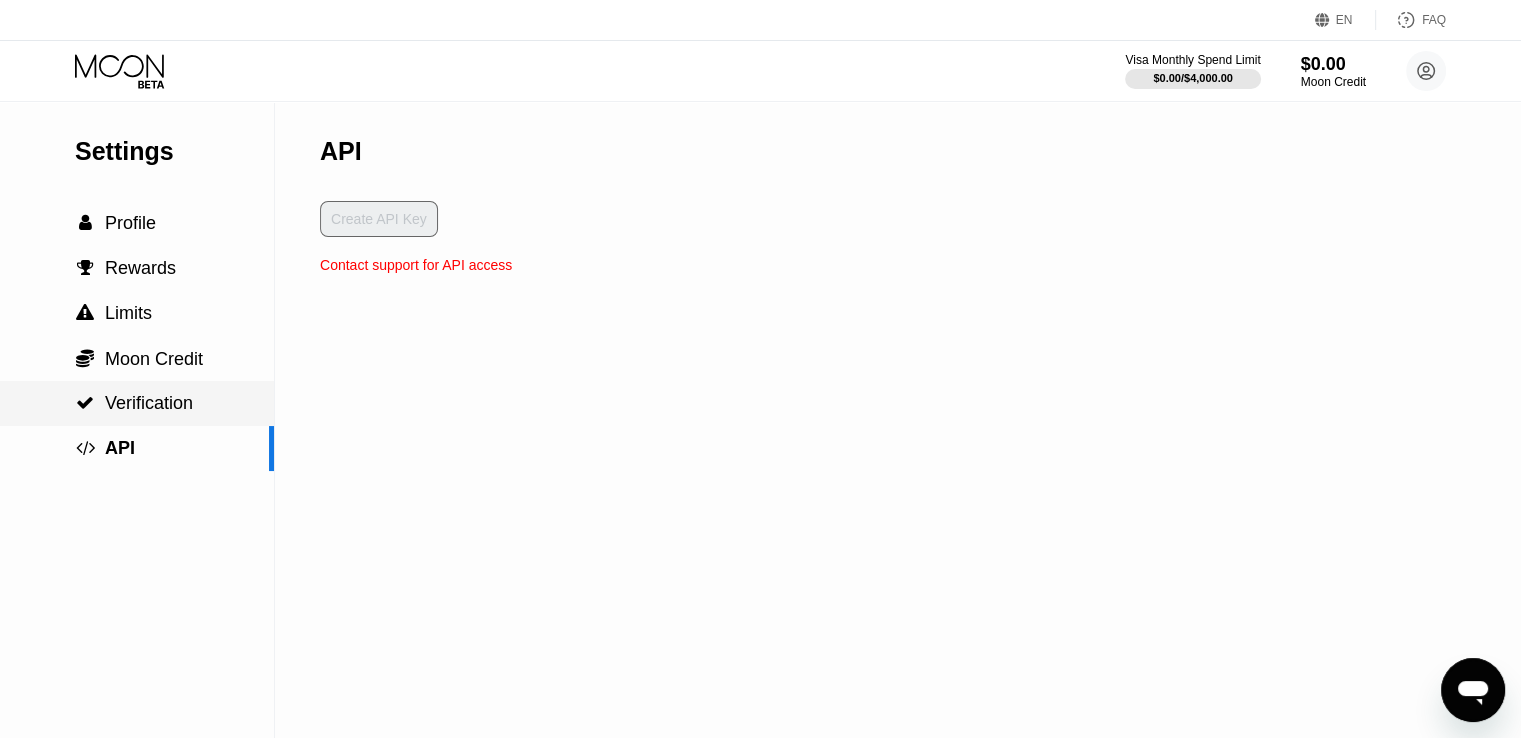 click on "Verification" at bounding box center (149, 403) 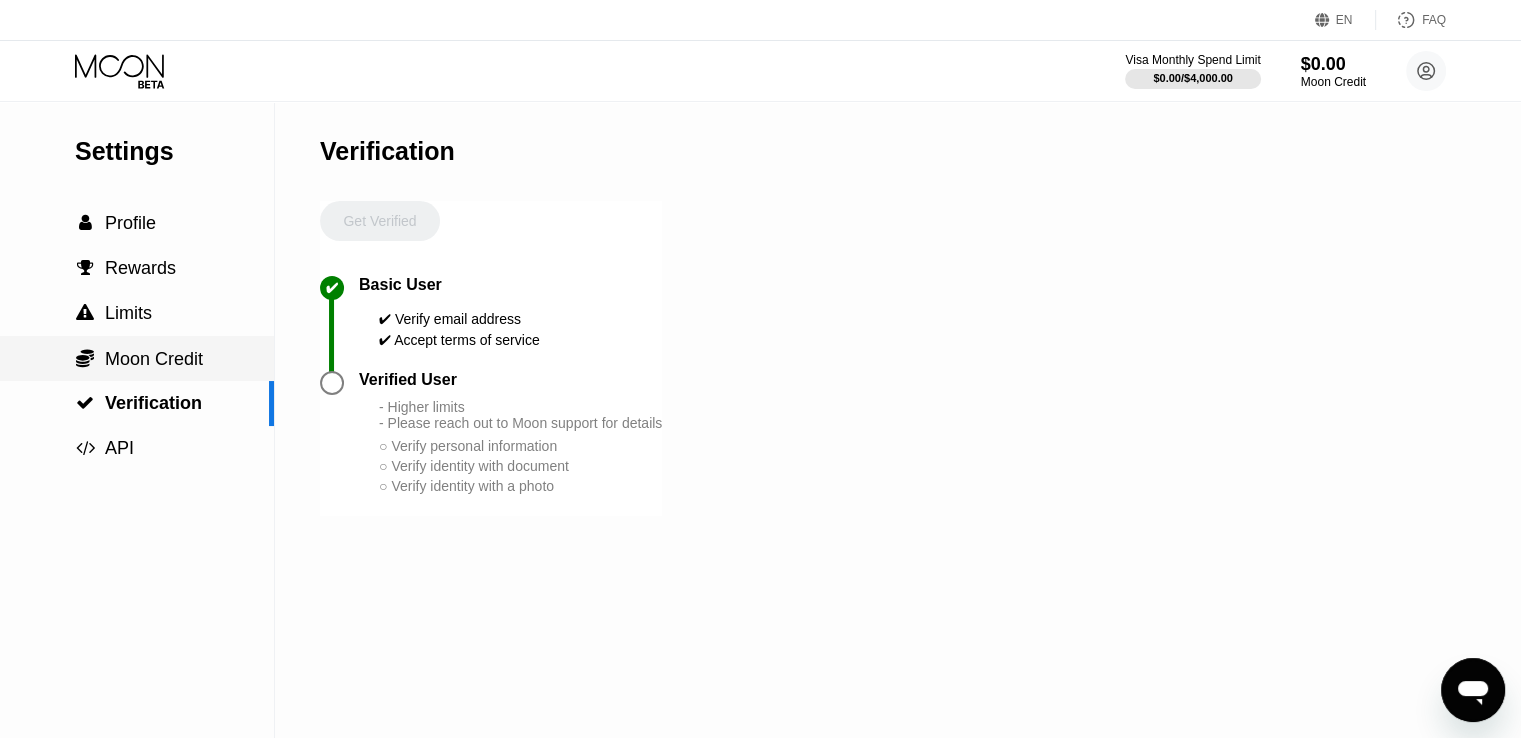 click on " Moon Credit" at bounding box center [137, 358] 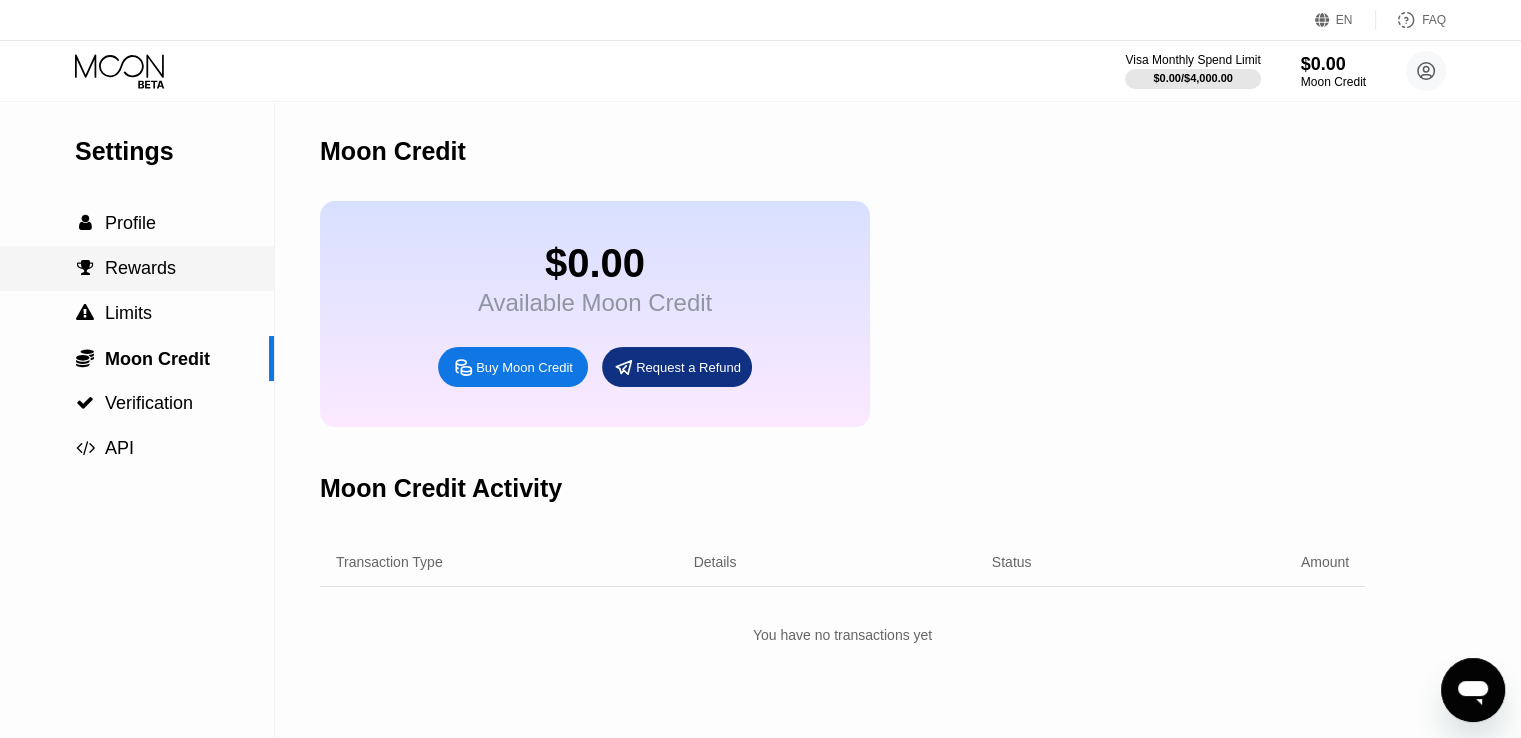 click on " Rewards" at bounding box center (137, 268) 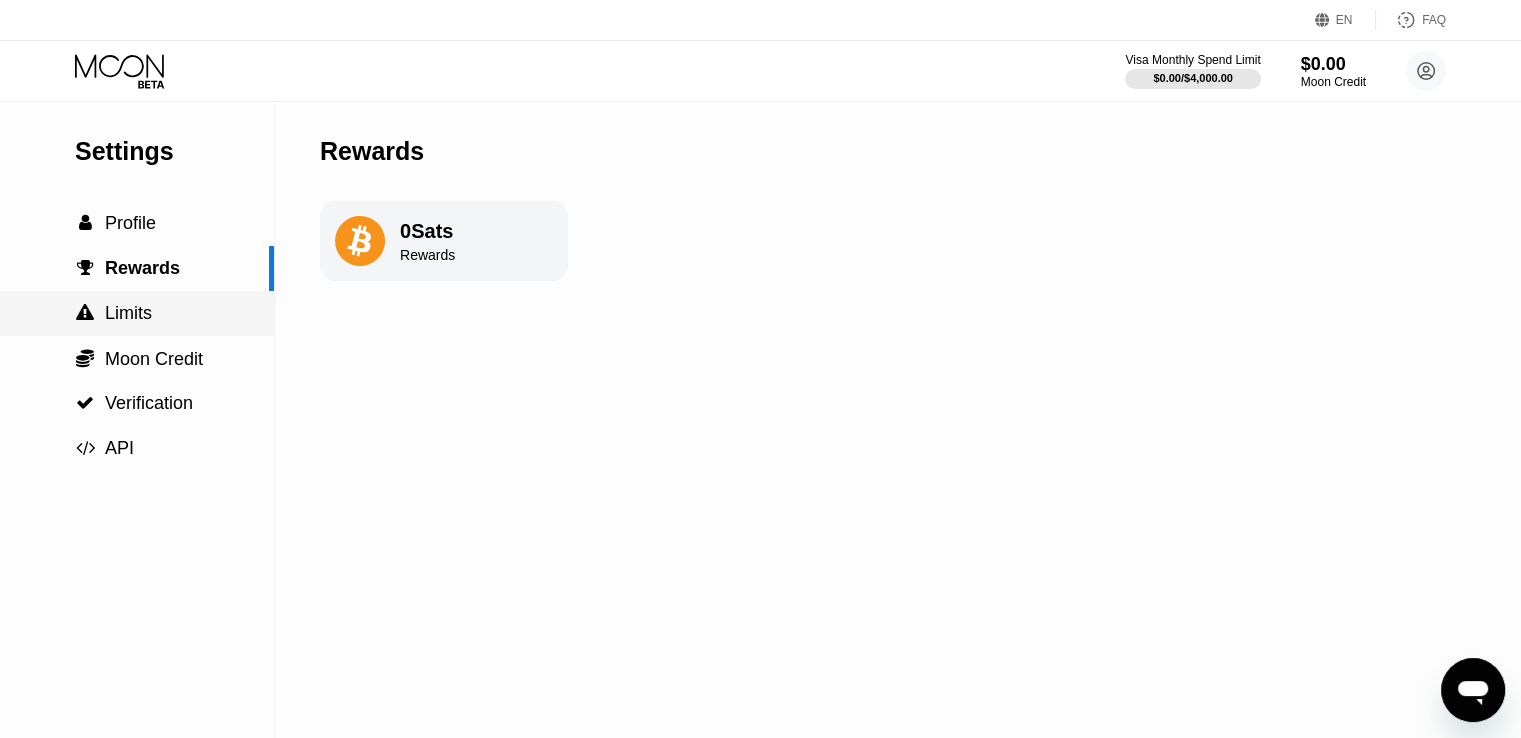 click on " Limits" at bounding box center (113, 313) 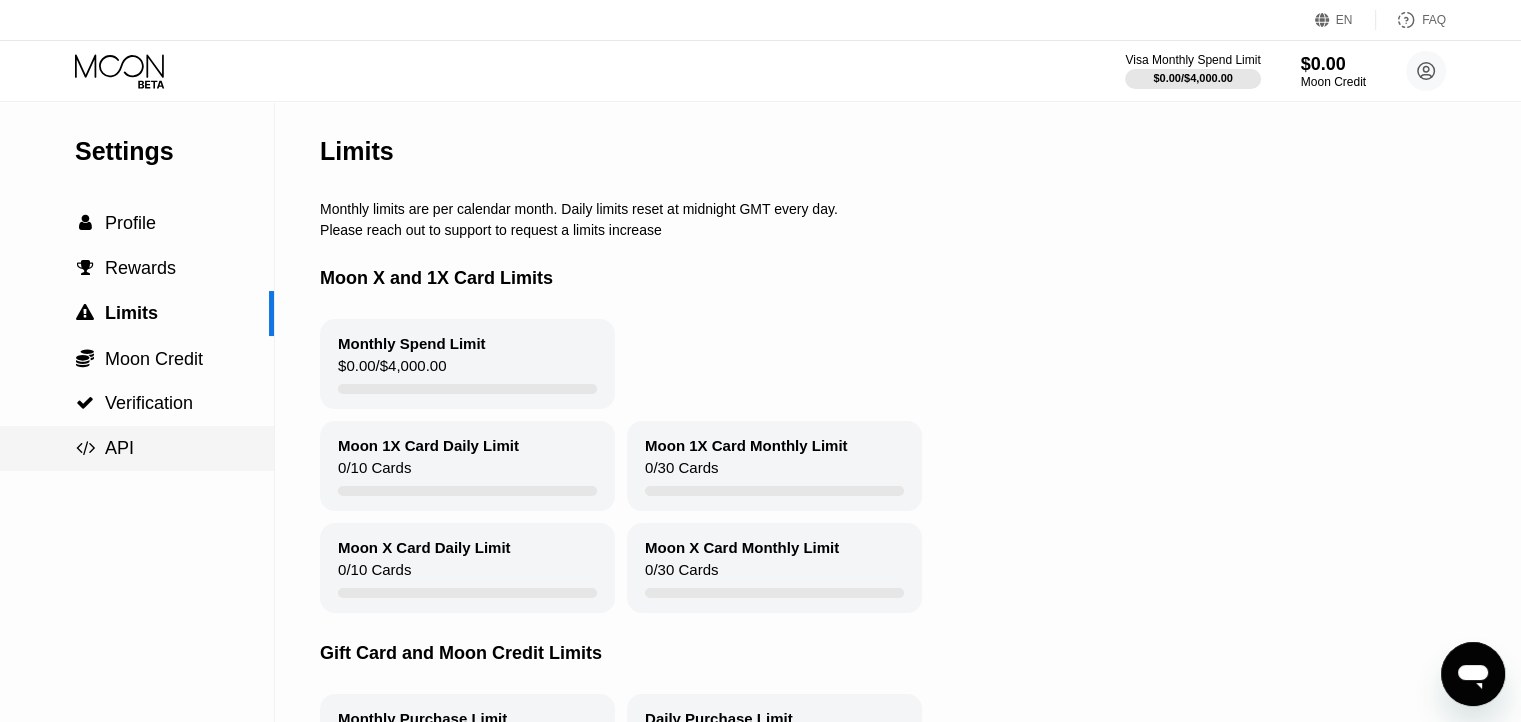 drag, startPoint x: 84, startPoint y: 423, endPoint x: 151, endPoint y: 467, distance: 80.1561 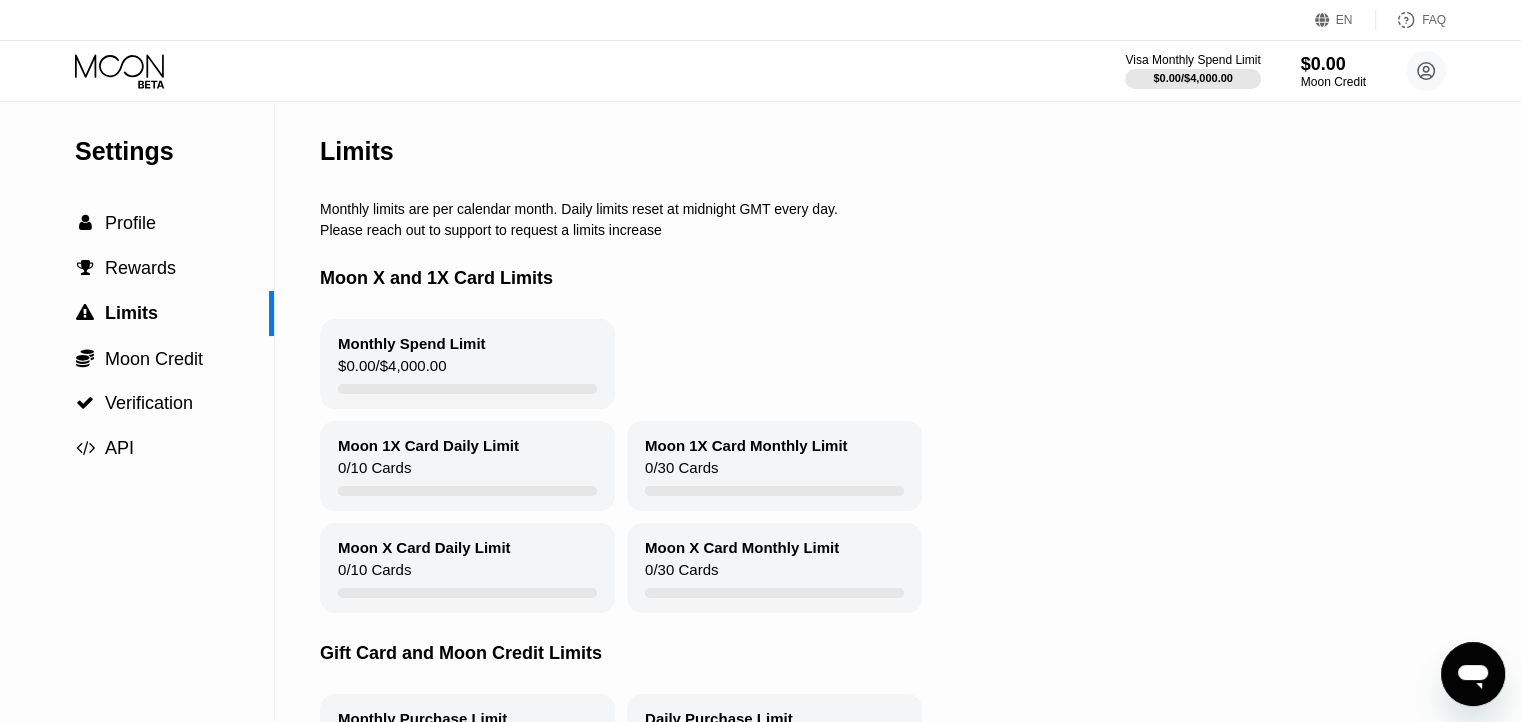 click on "0 / 10 Cards" at bounding box center (374, 472) 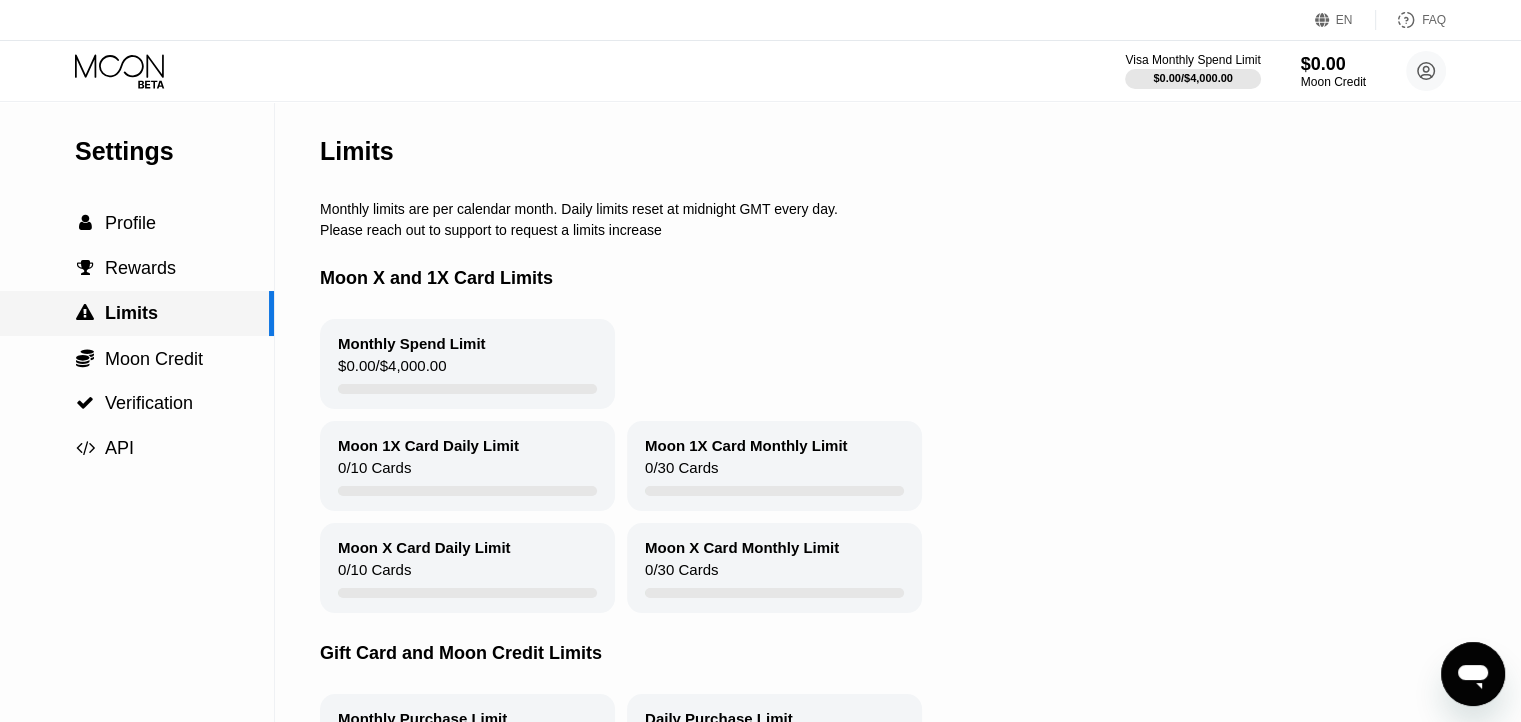 click on " Limits" at bounding box center [134, 313] 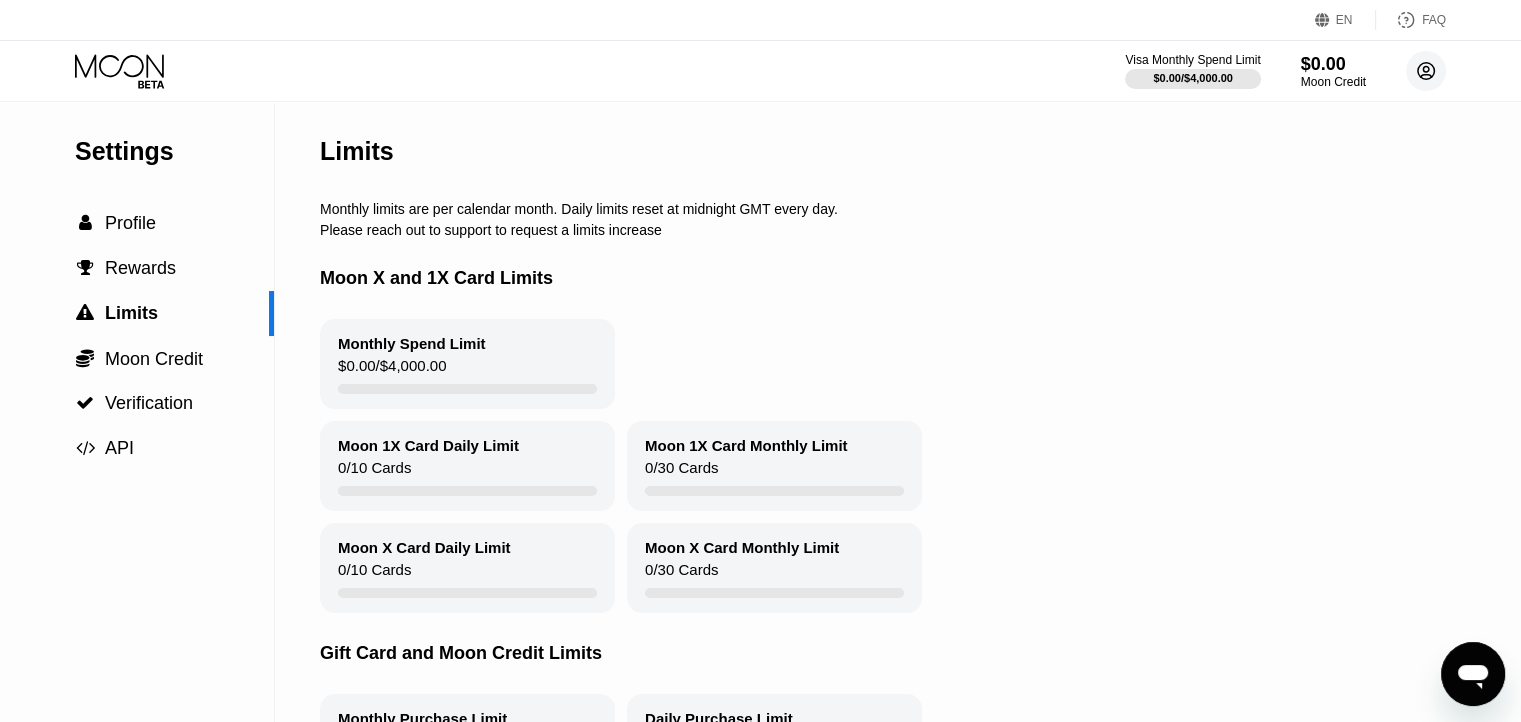 click 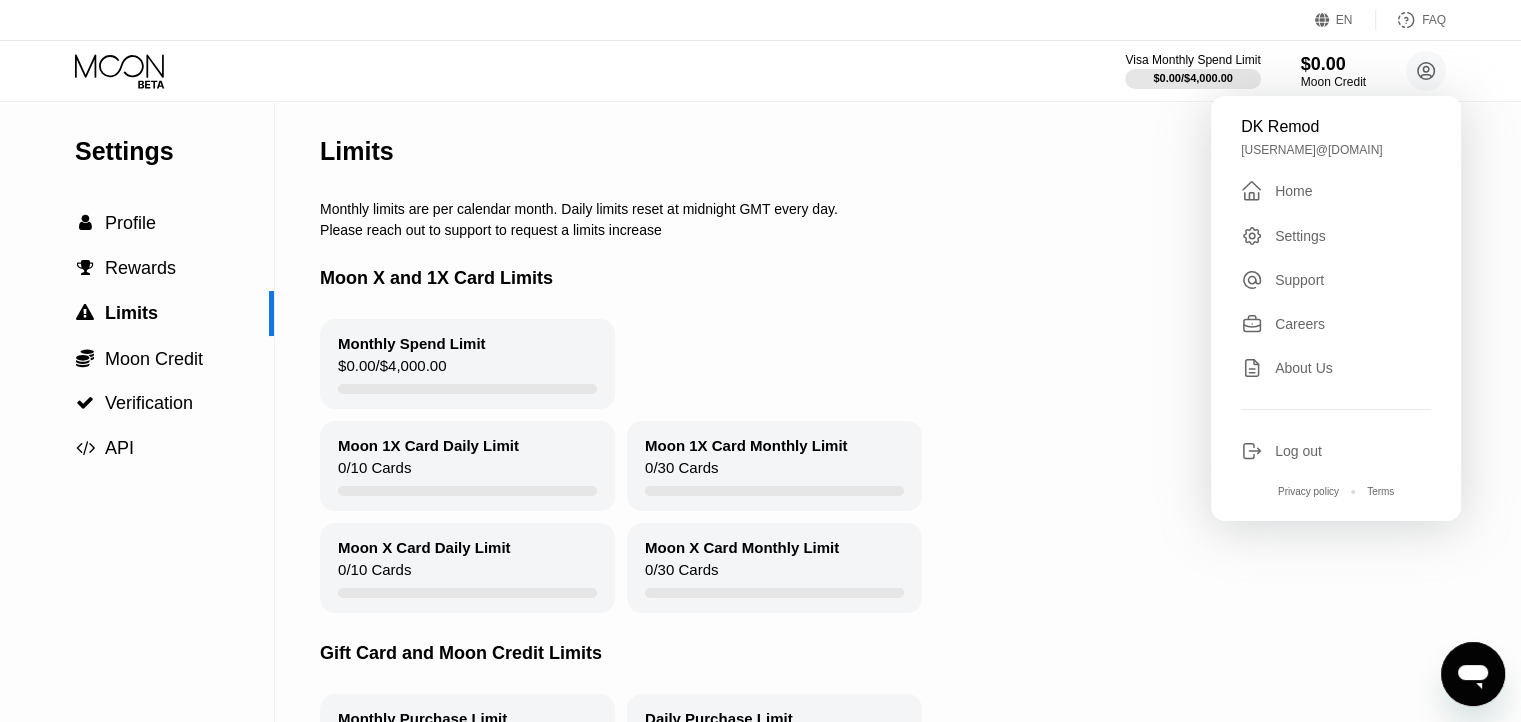 click on "Log out" at bounding box center [1298, 451] 